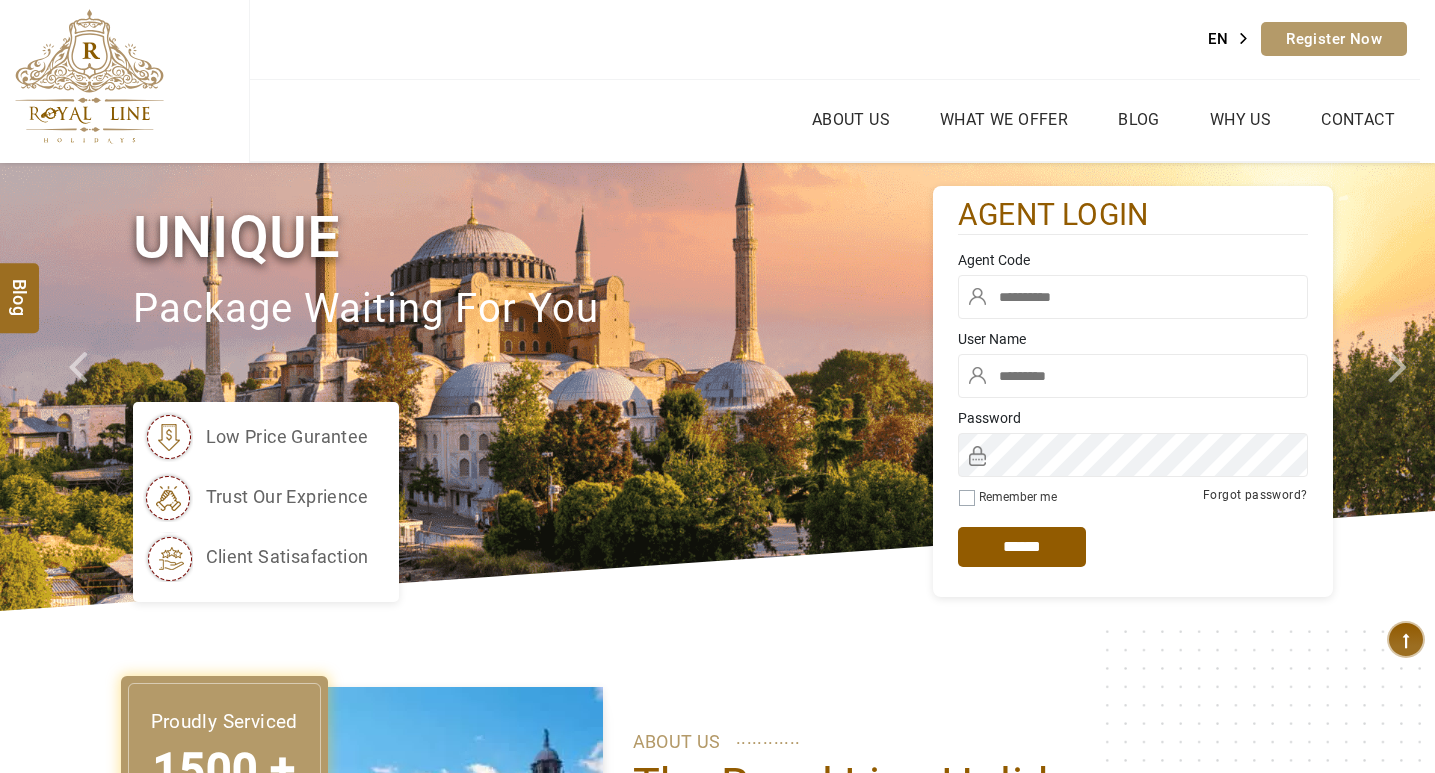 scroll, scrollTop: 0, scrollLeft: 0, axis: both 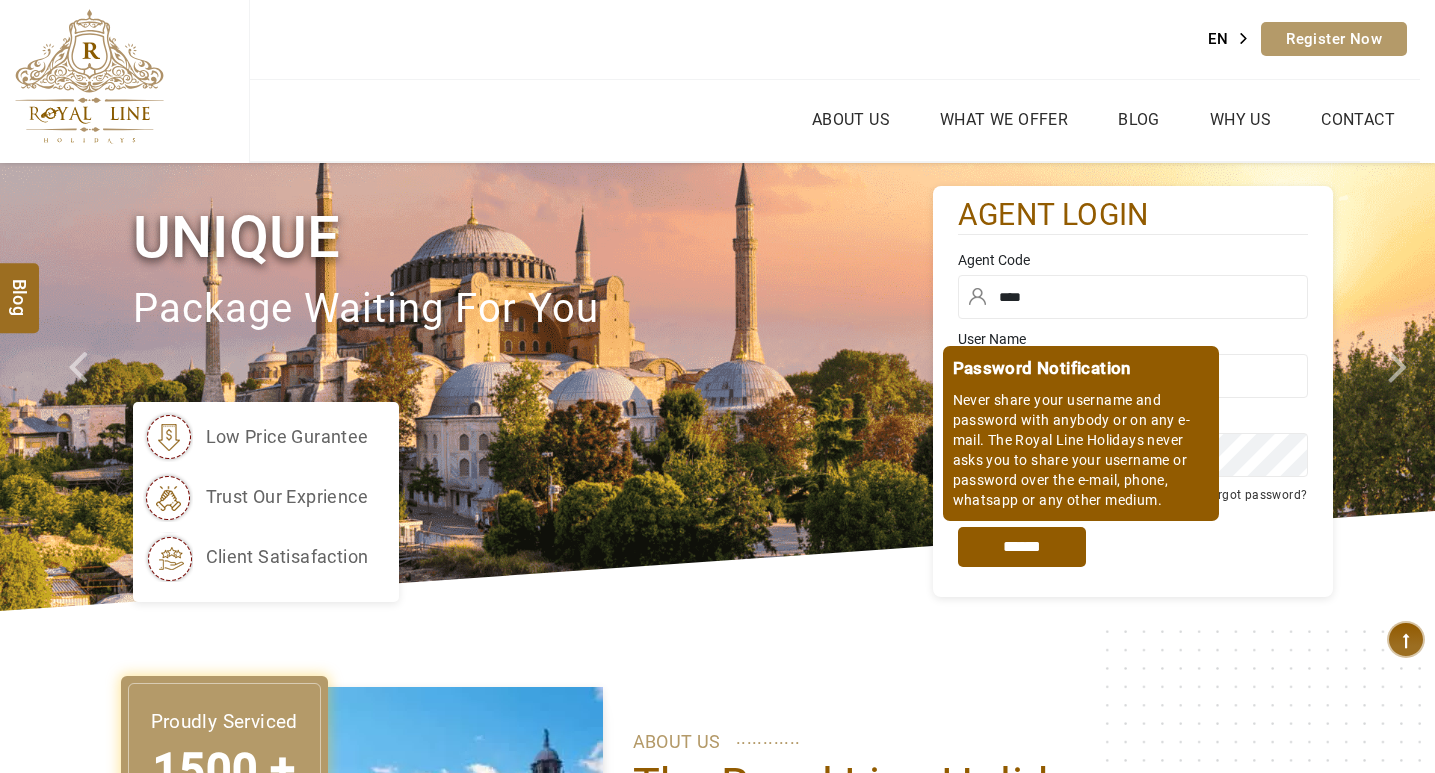 click on "*****" at bounding box center [1022, 547] 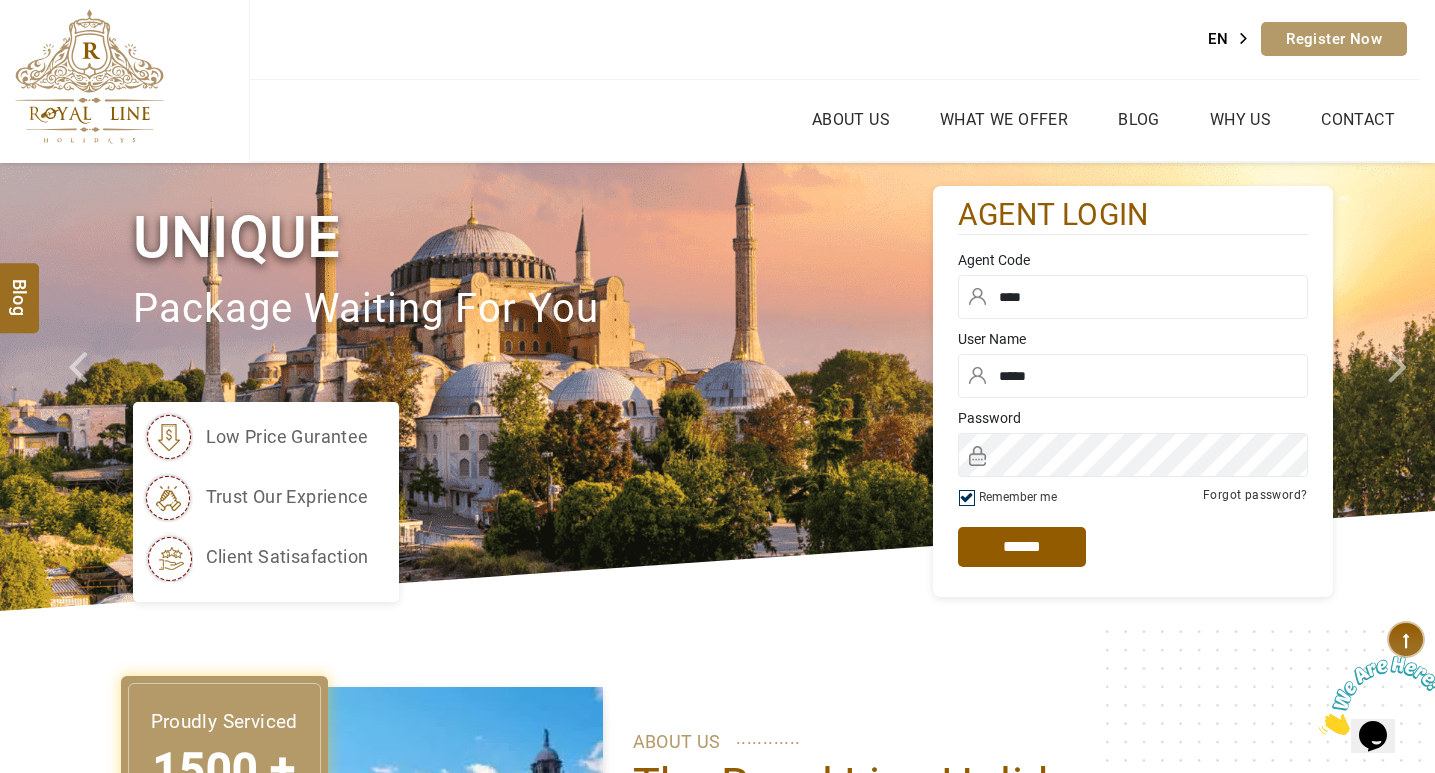 scroll, scrollTop: 0, scrollLeft: 0, axis: both 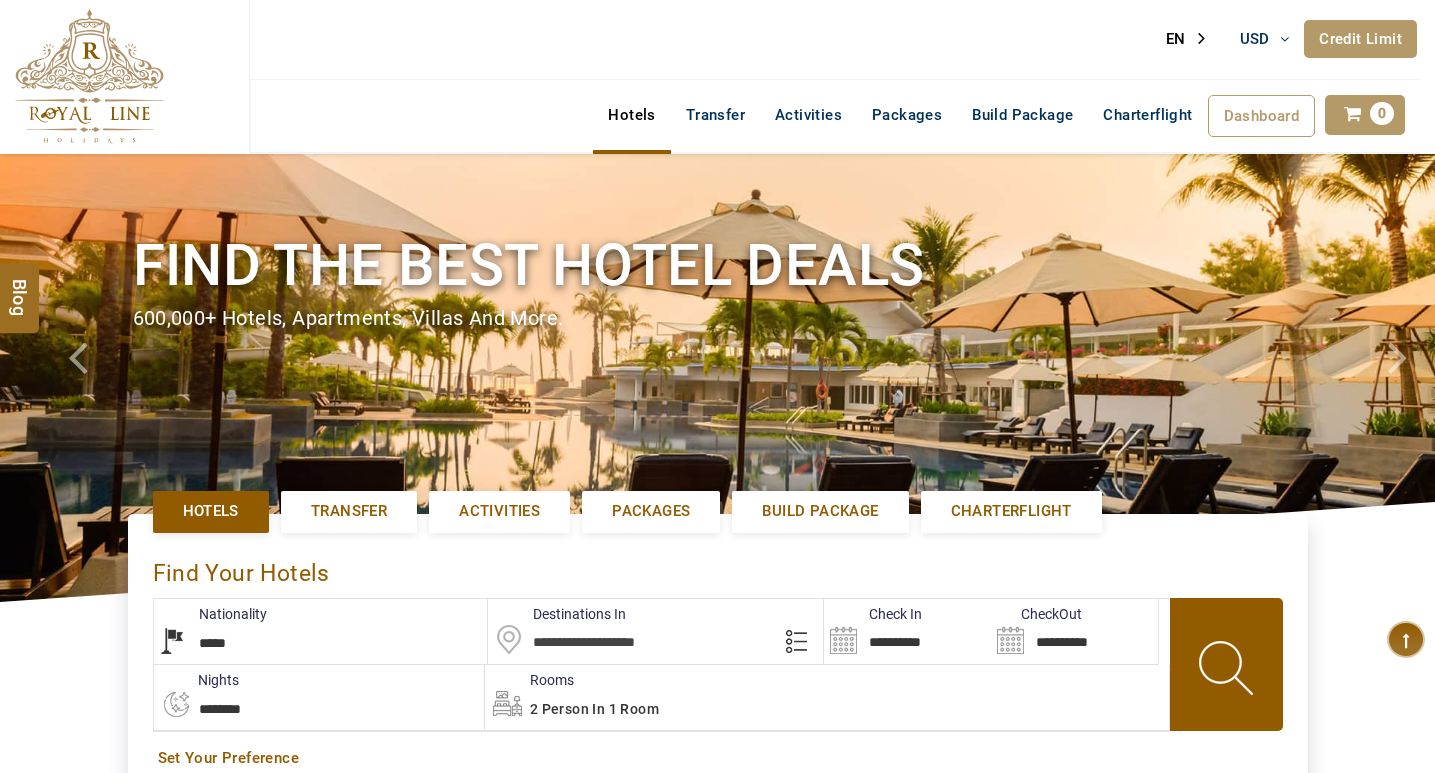 select on "*****" 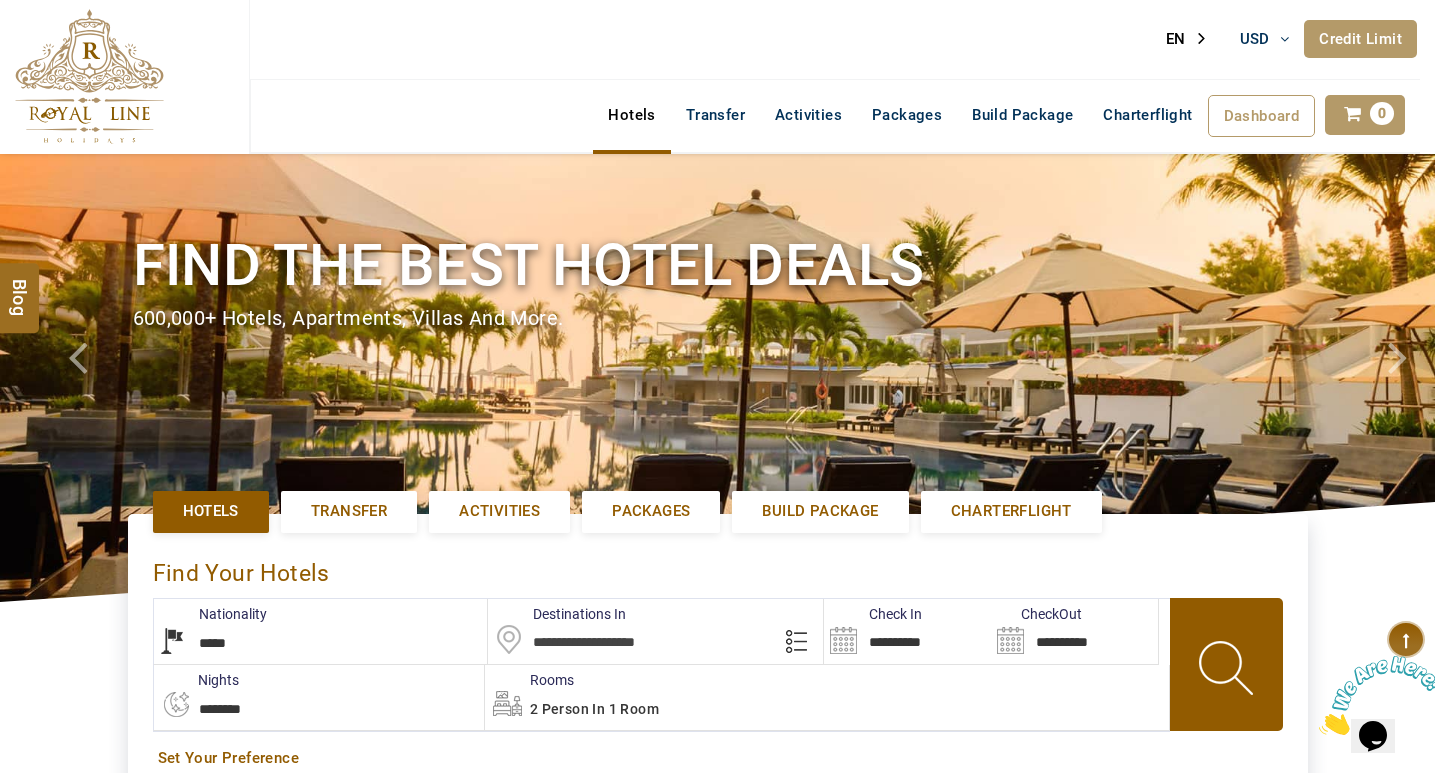 scroll, scrollTop: 0, scrollLeft: 0, axis: both 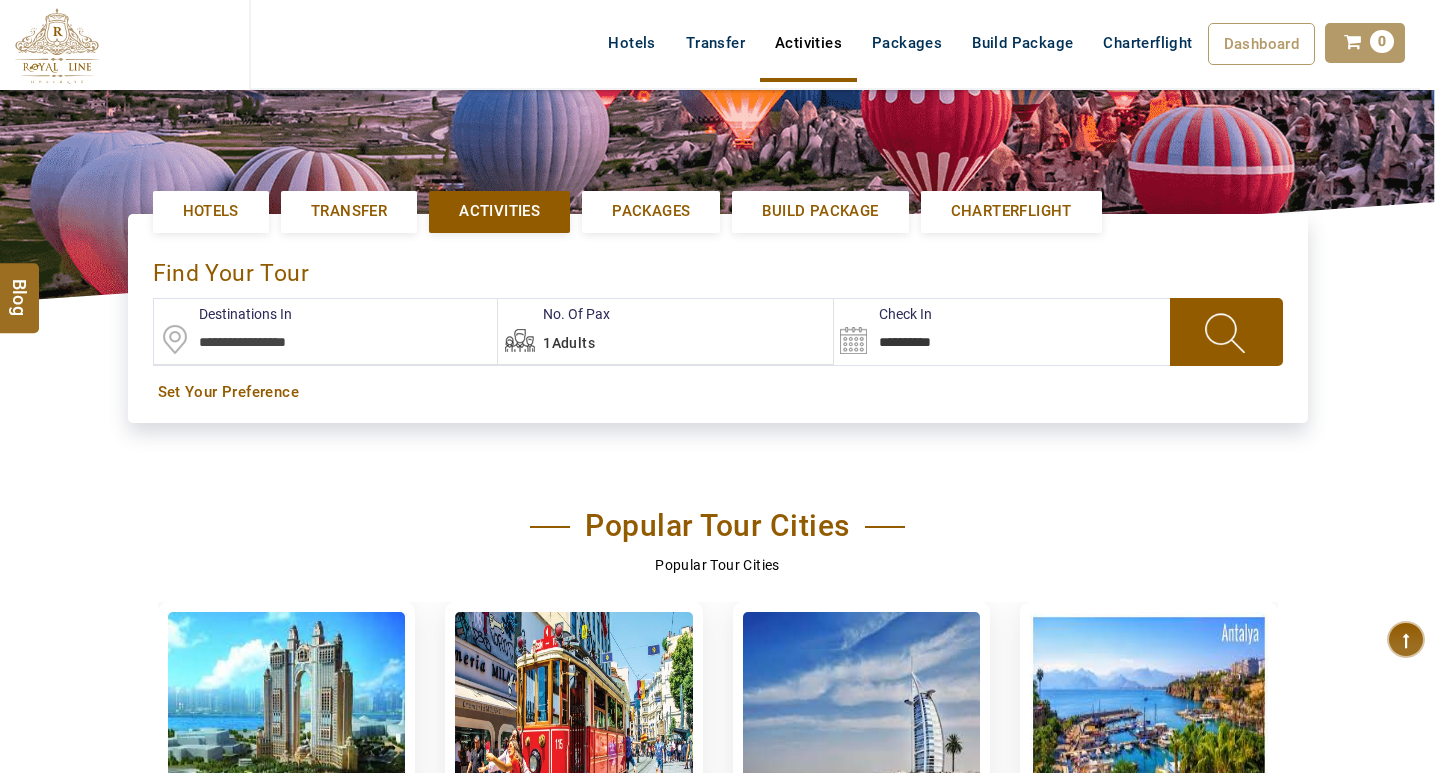 click at bounding box center [326, 331] 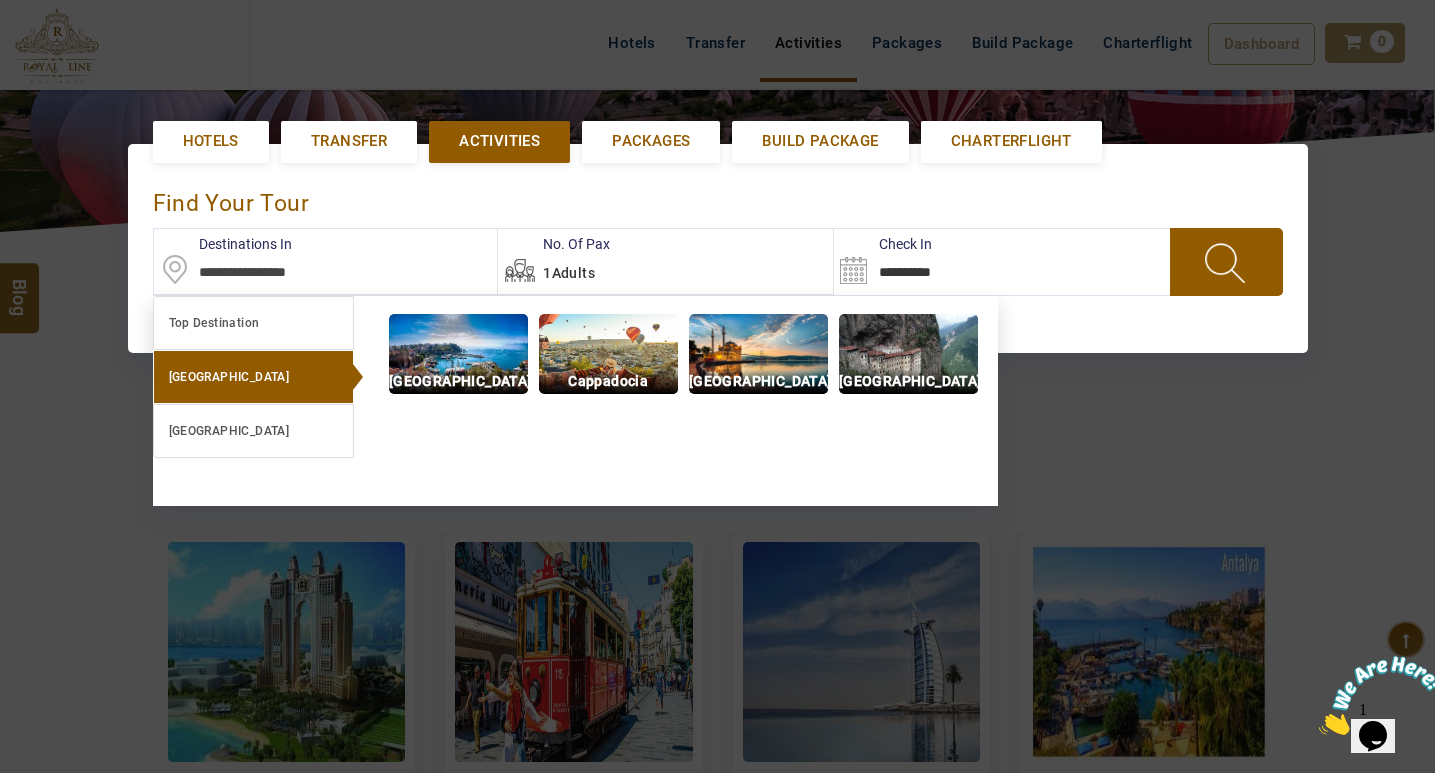 scroll, scrollTop: 447, scrollLeft: 0, axis: vertical 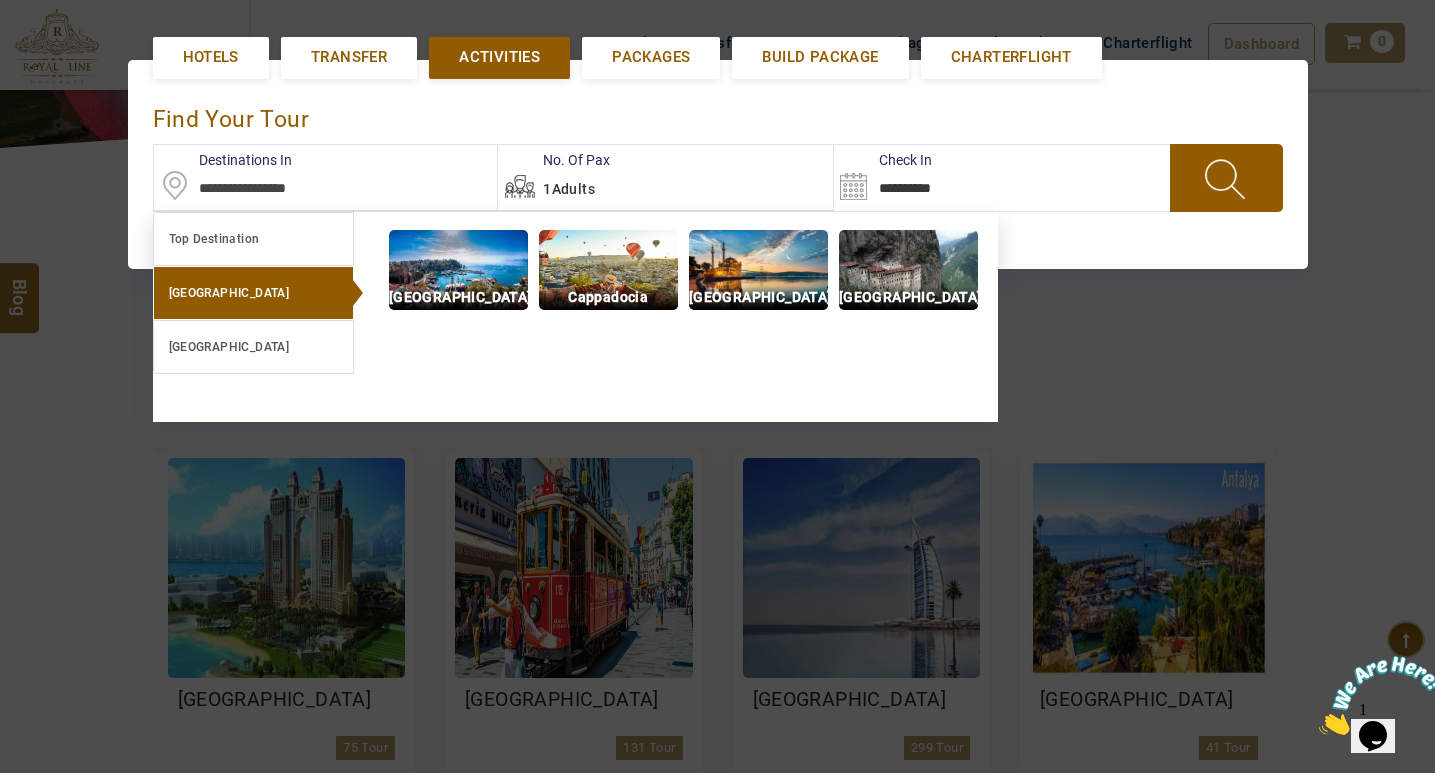 click on "Turkey" at bounding box center (253, 293) 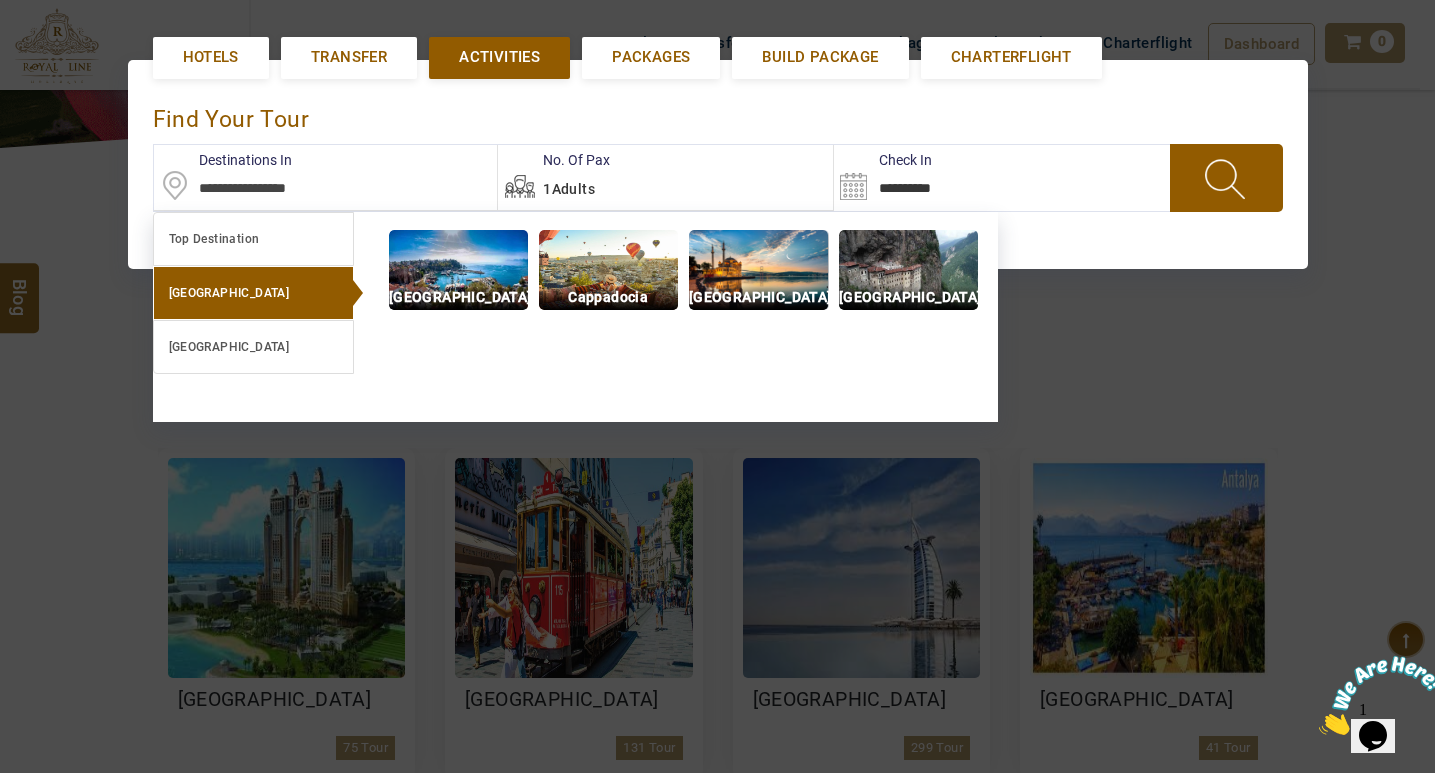 click at bounding box center (758, 270) 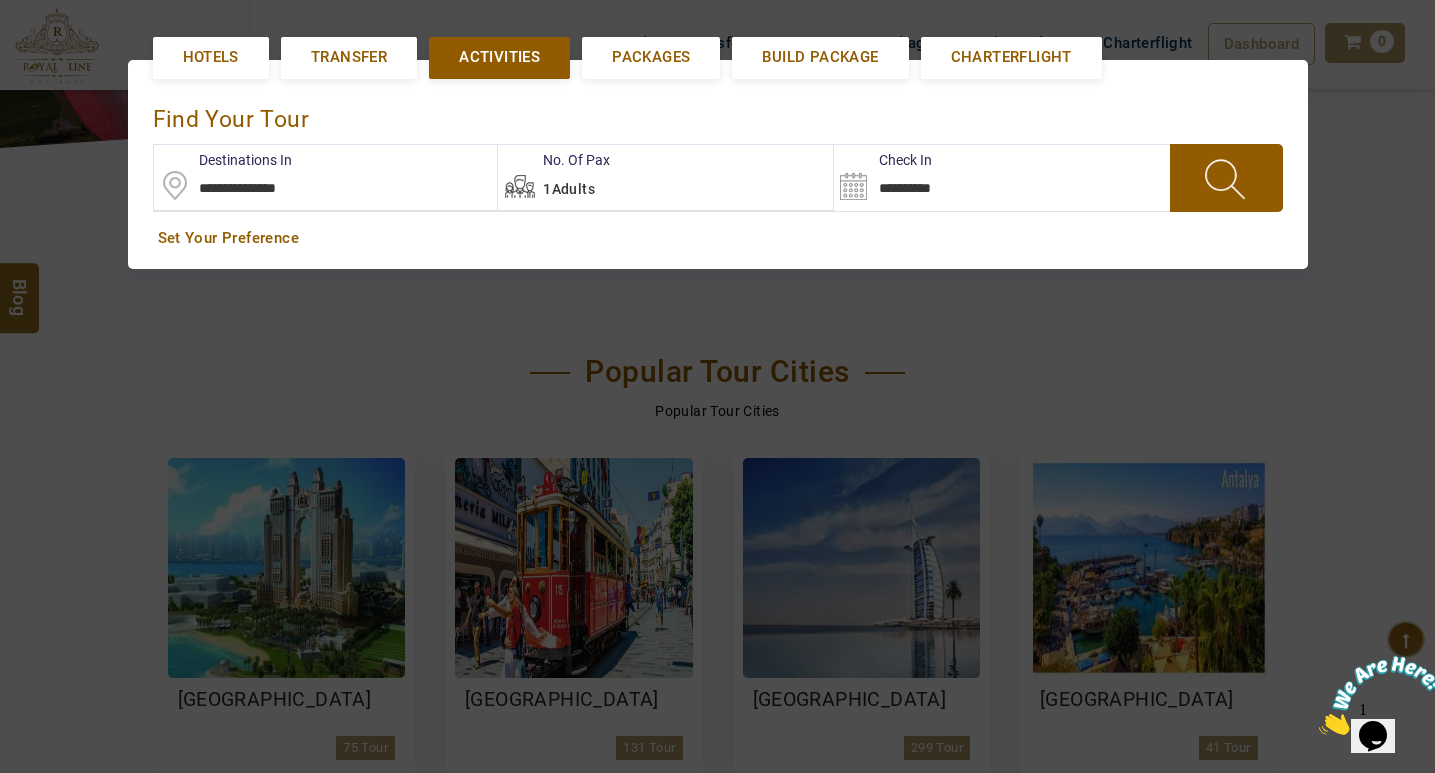 click on "**********" at bounding box center (931, 177) 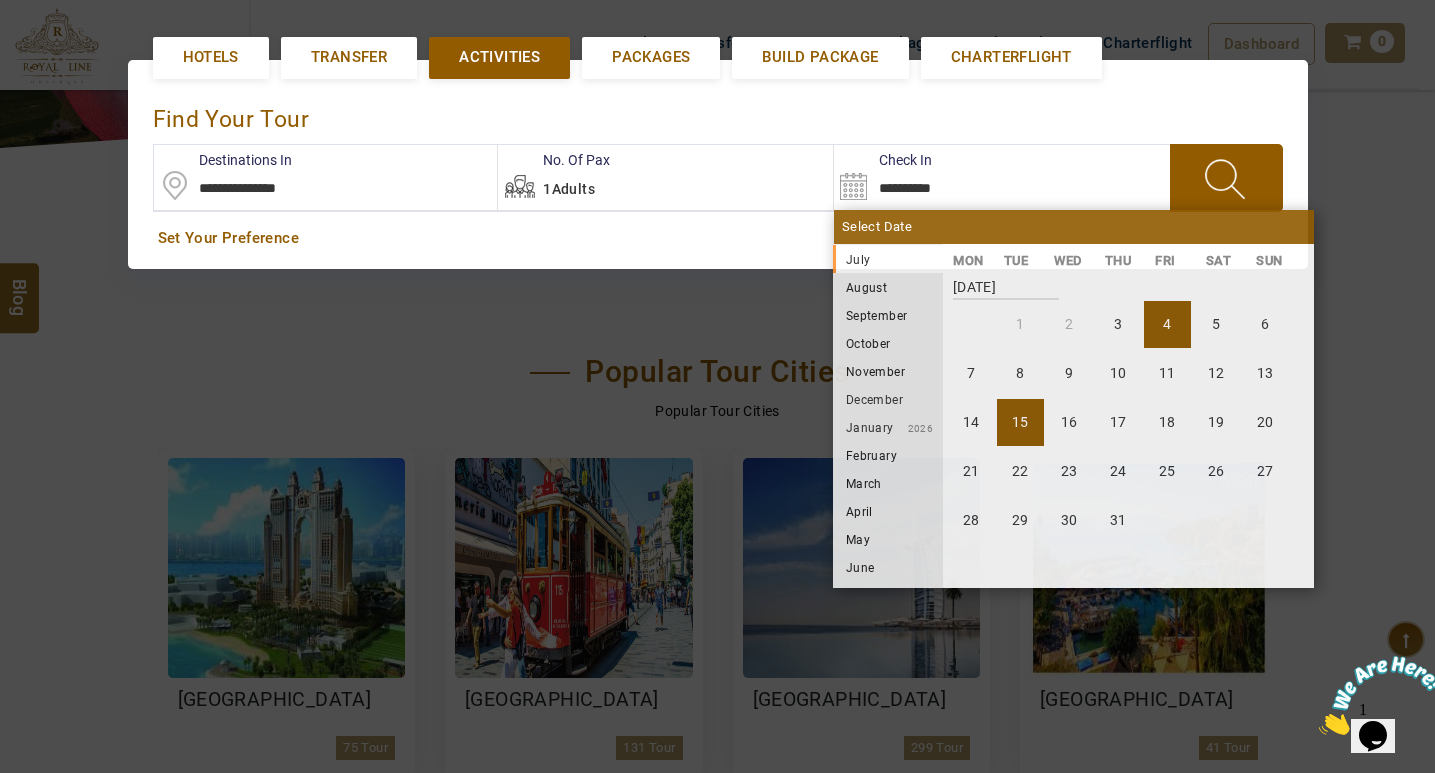 click on "15" at bounding box center (1020, 422) 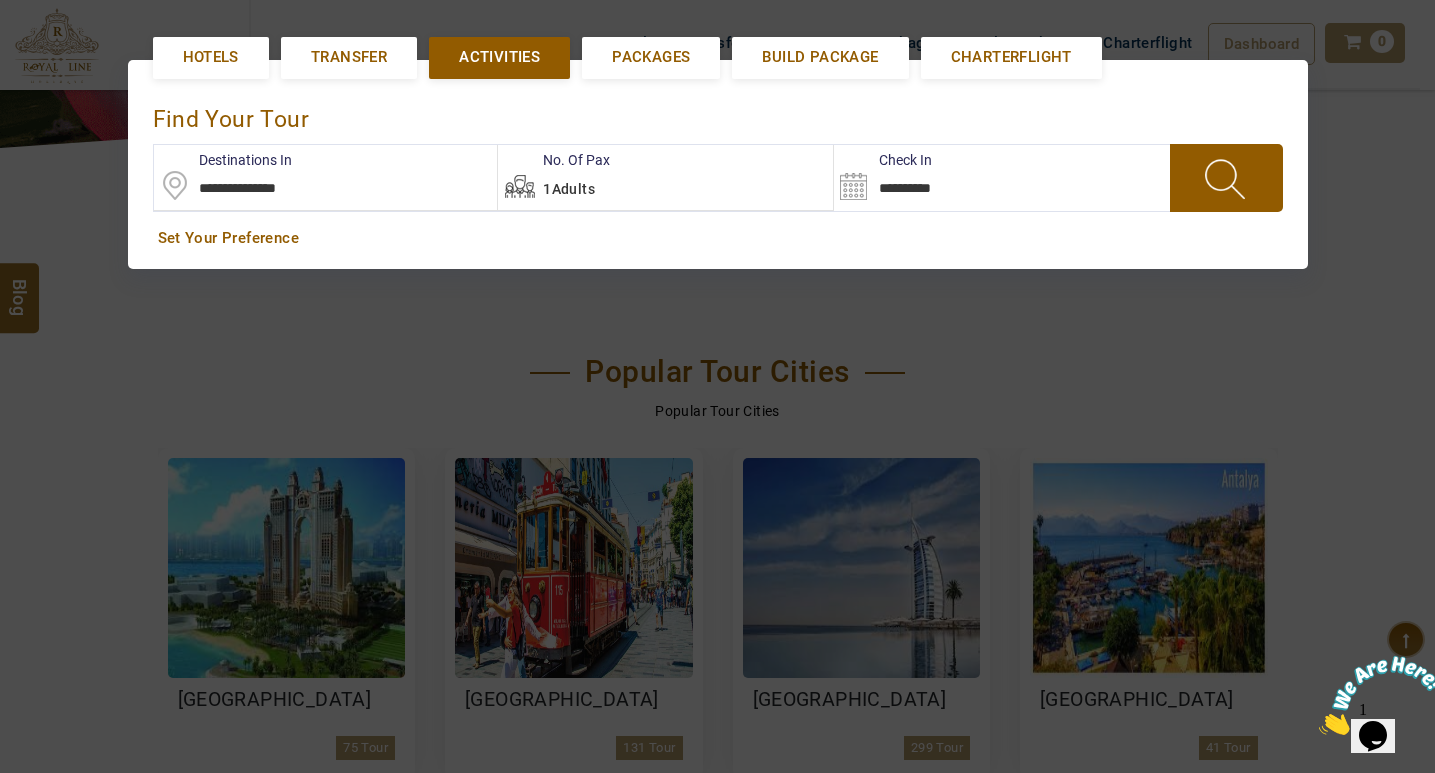 click at bounding box center (1226, 178) 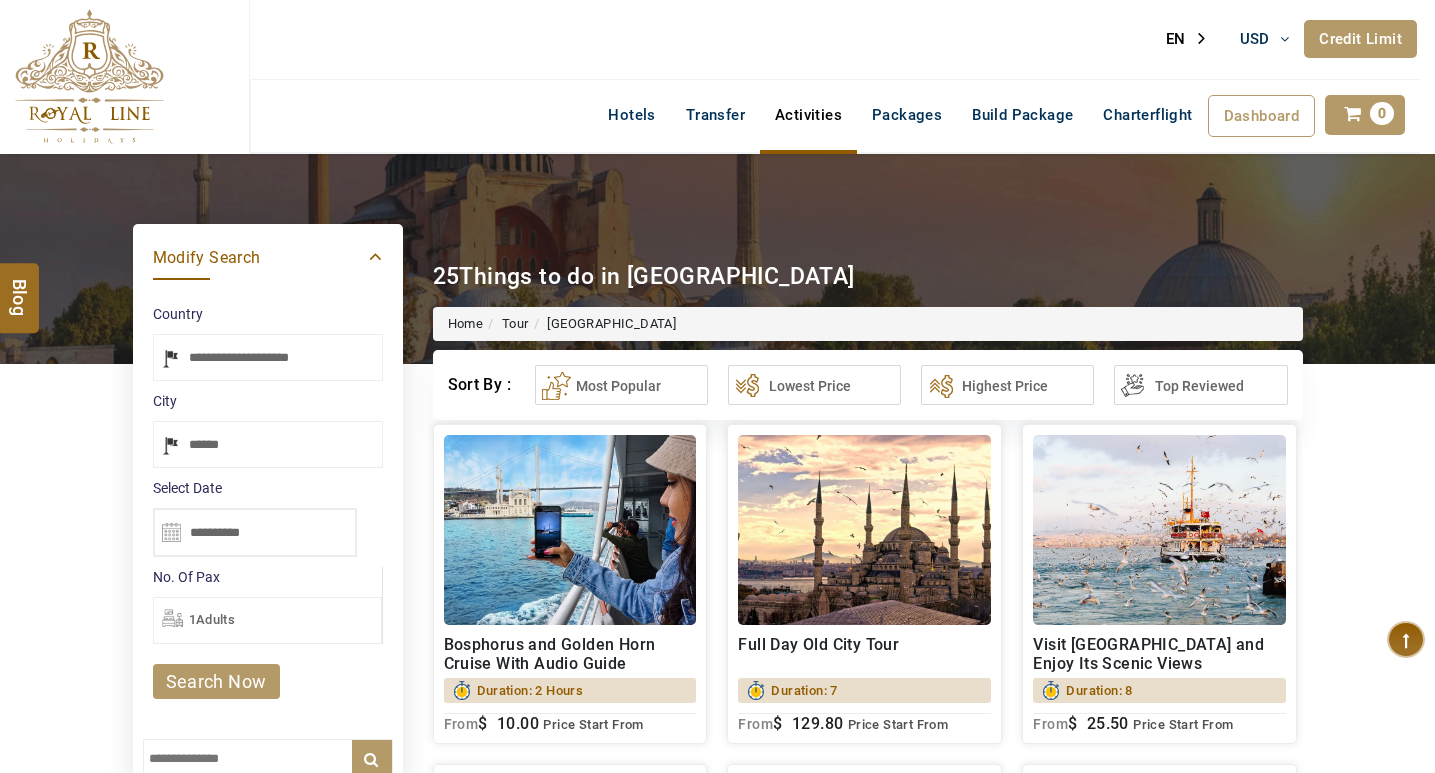 select on "*****" 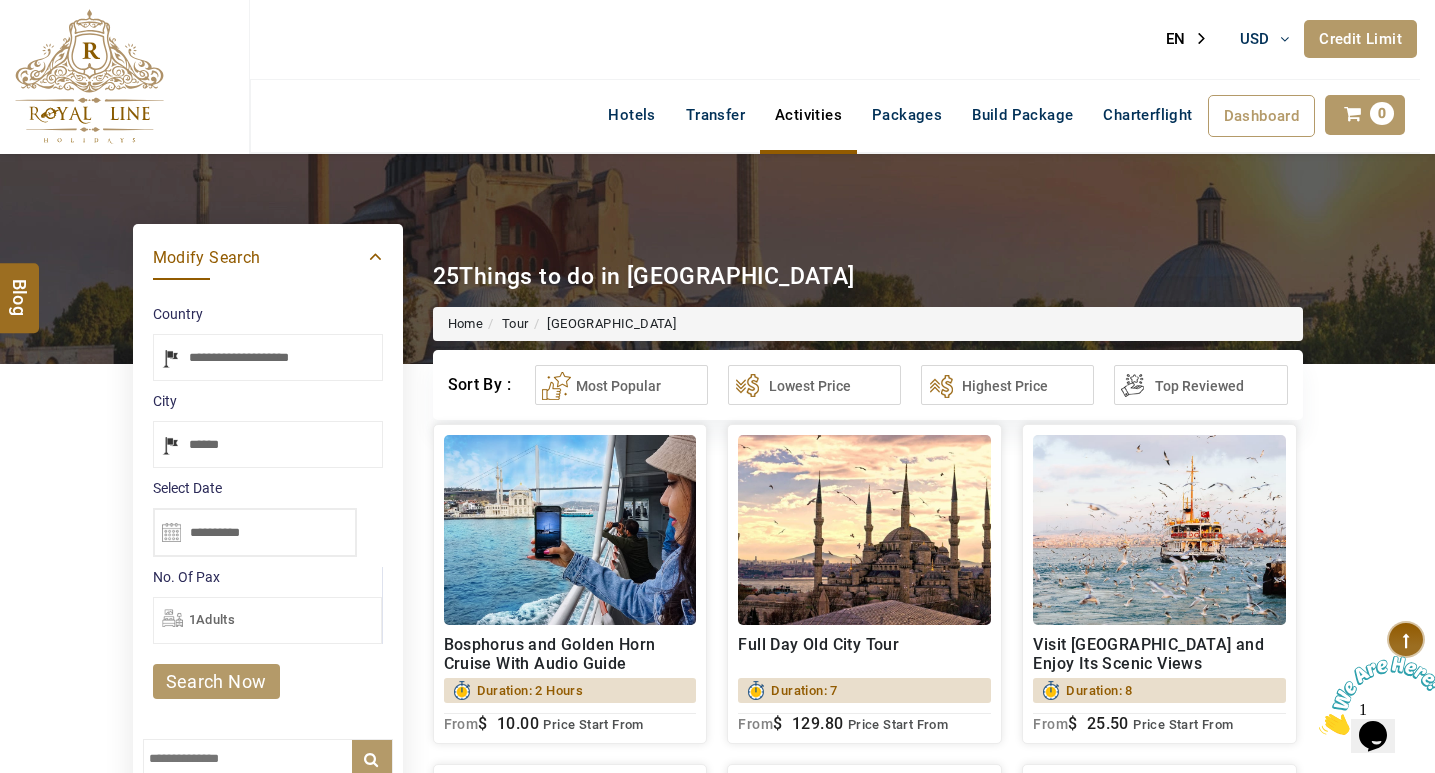 scroll, scrollTop: 0, scrollLeft: 0, axis: both 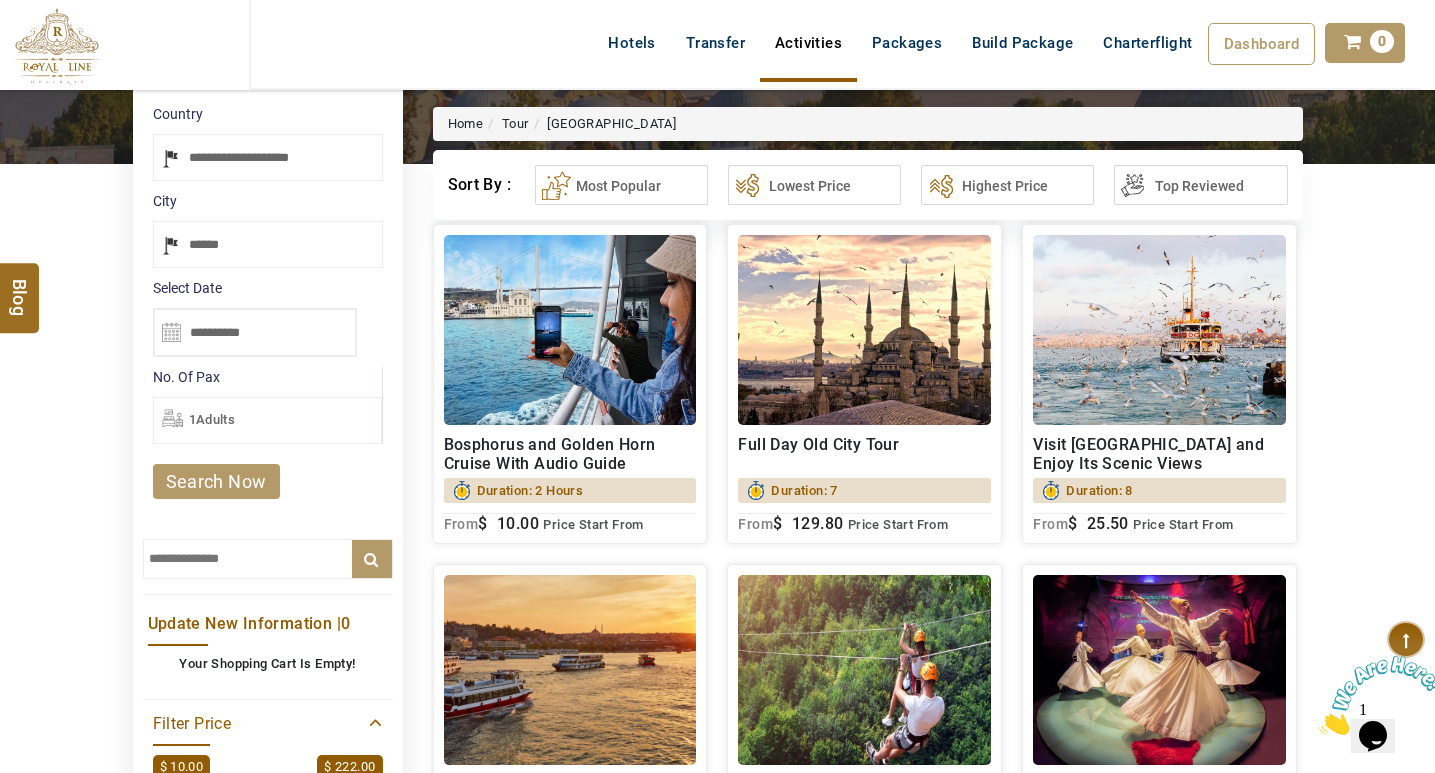 click on "Duration:  2 Hours" at bounding box center (530, 490) 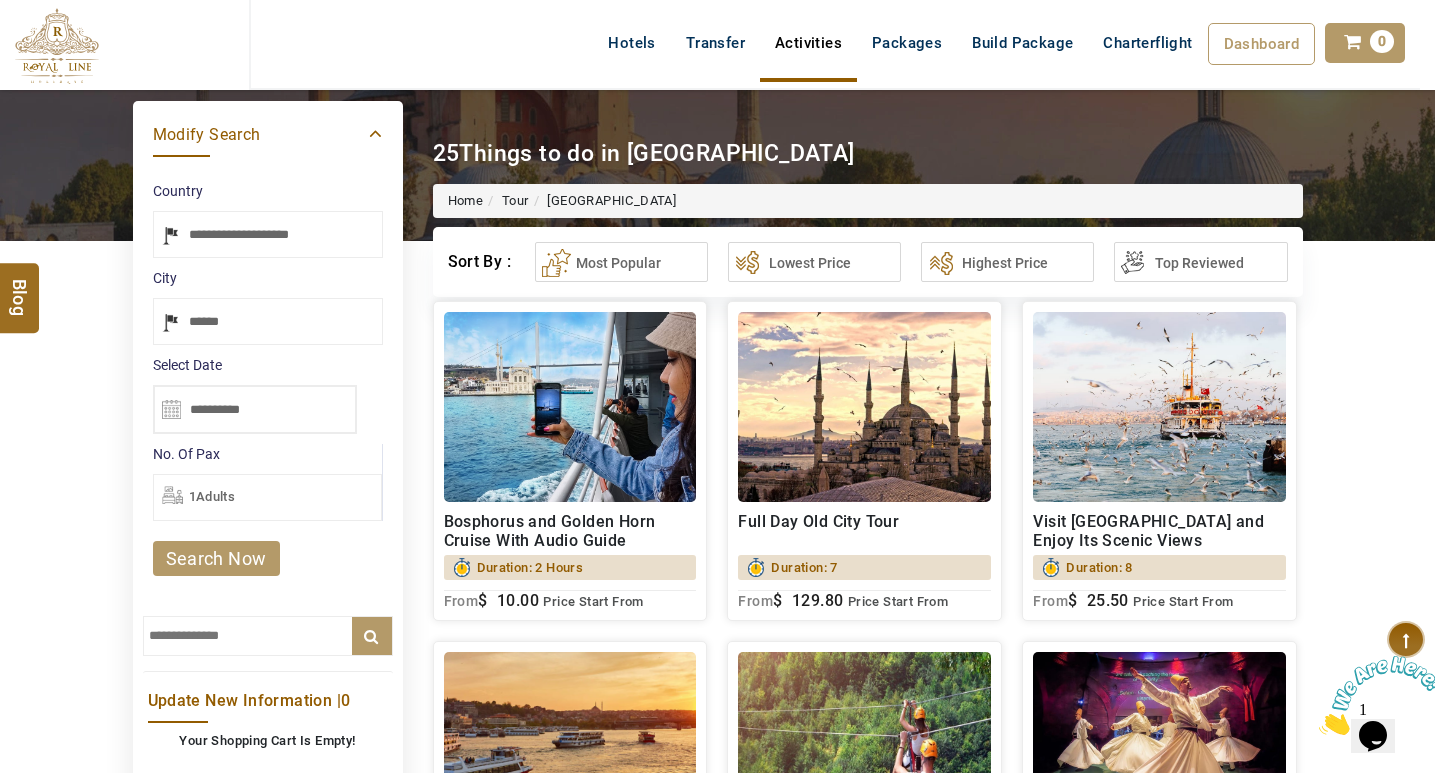 scroll, scrollTop: 0, scrollLeft: 0, axis: both 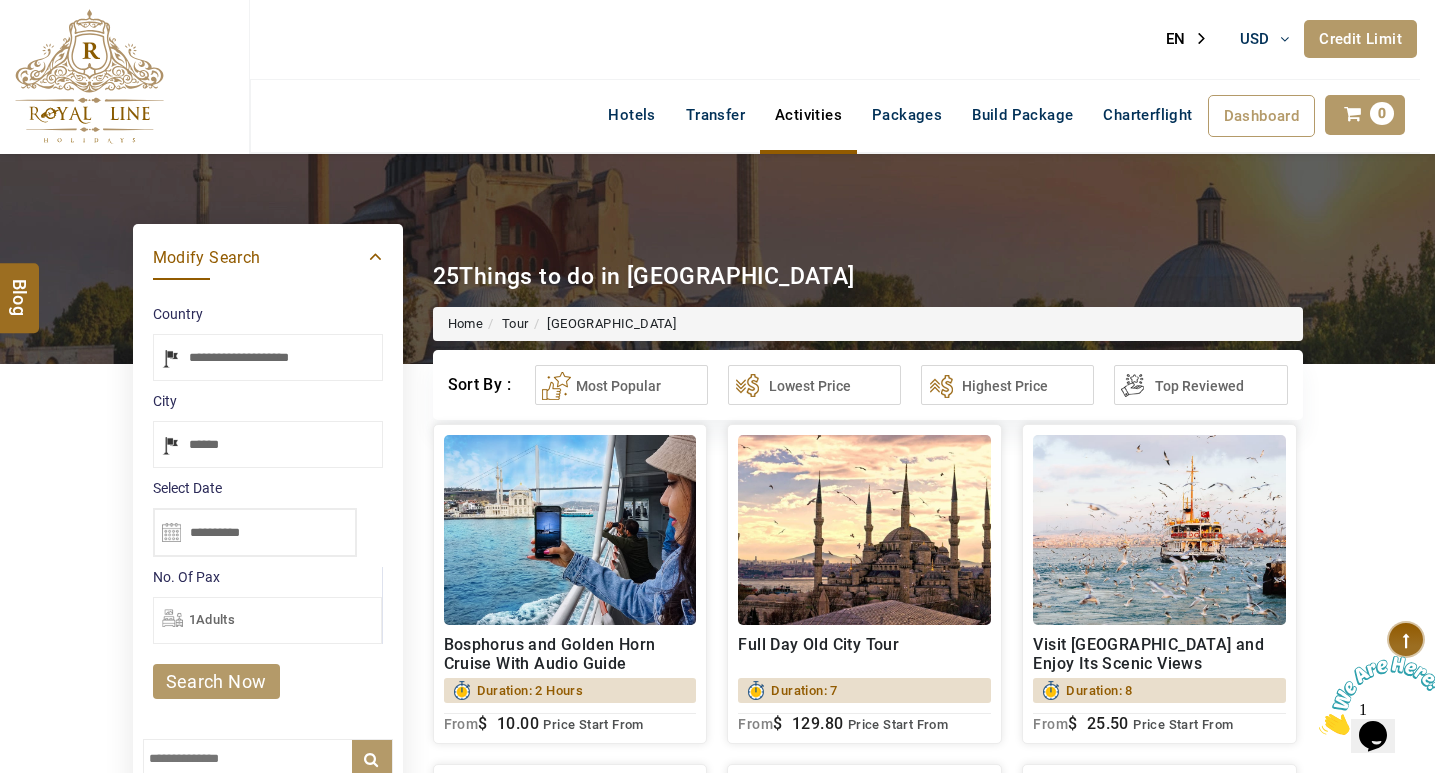 click on "Activities" at bounding box center (808, 115) 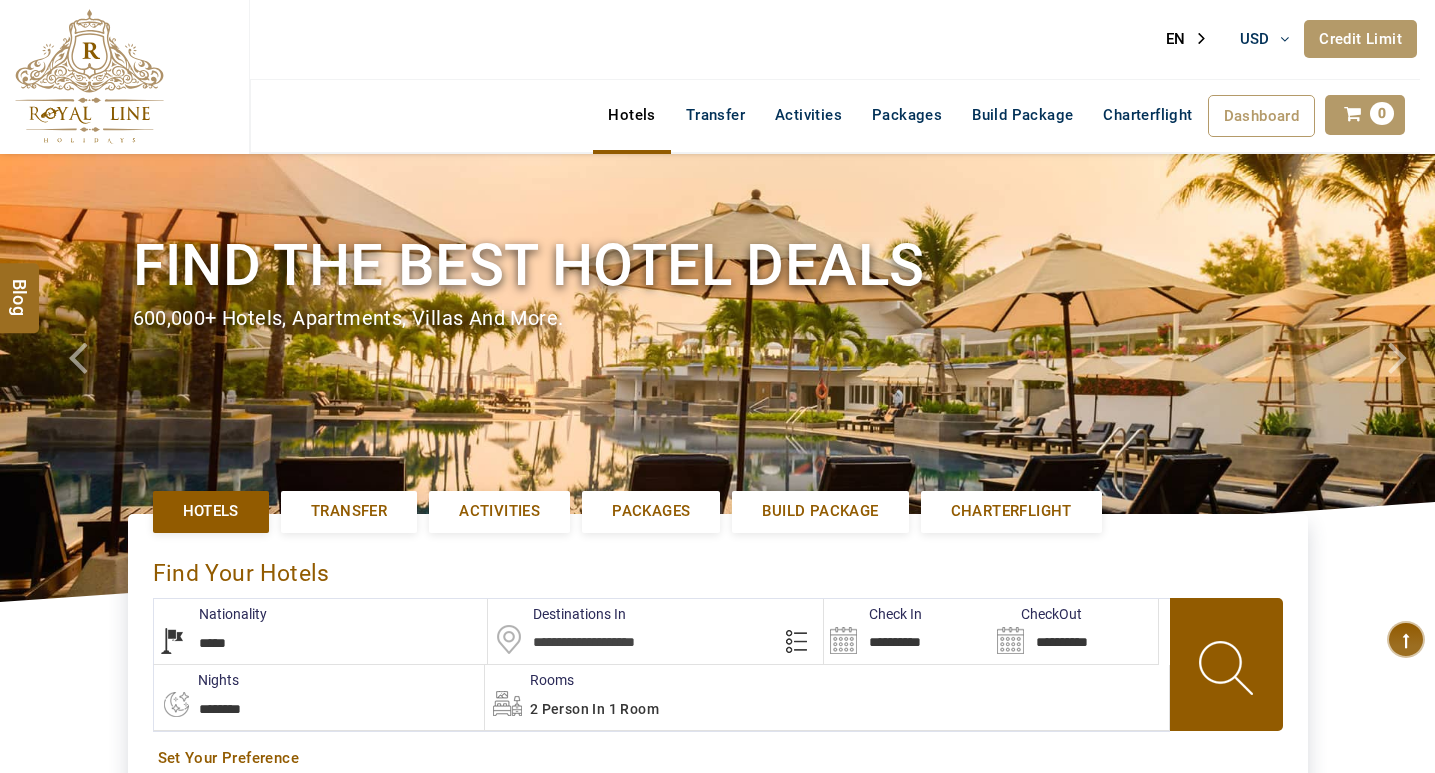 select on "*****" 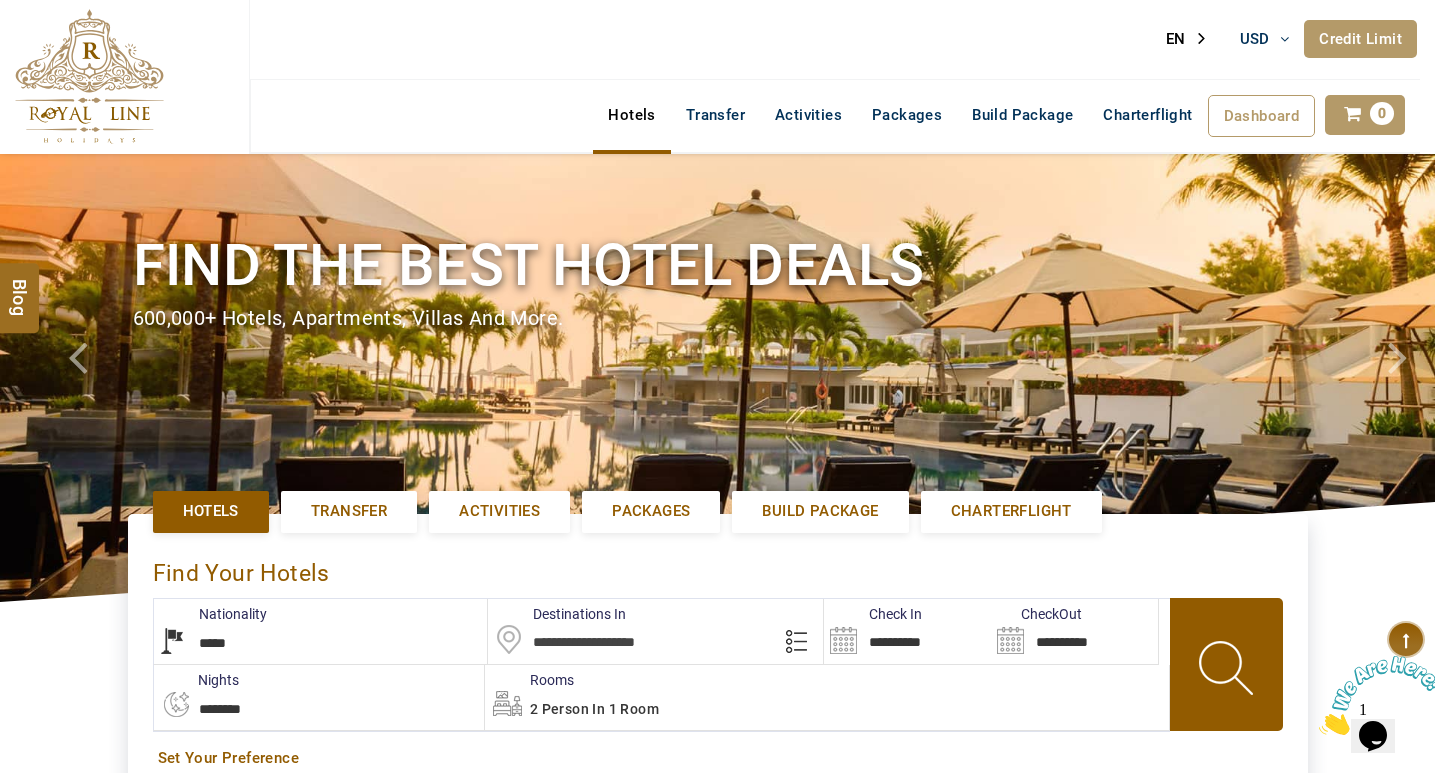 scroll, scrollTop: 0, scrollLeft: 0, axis: both 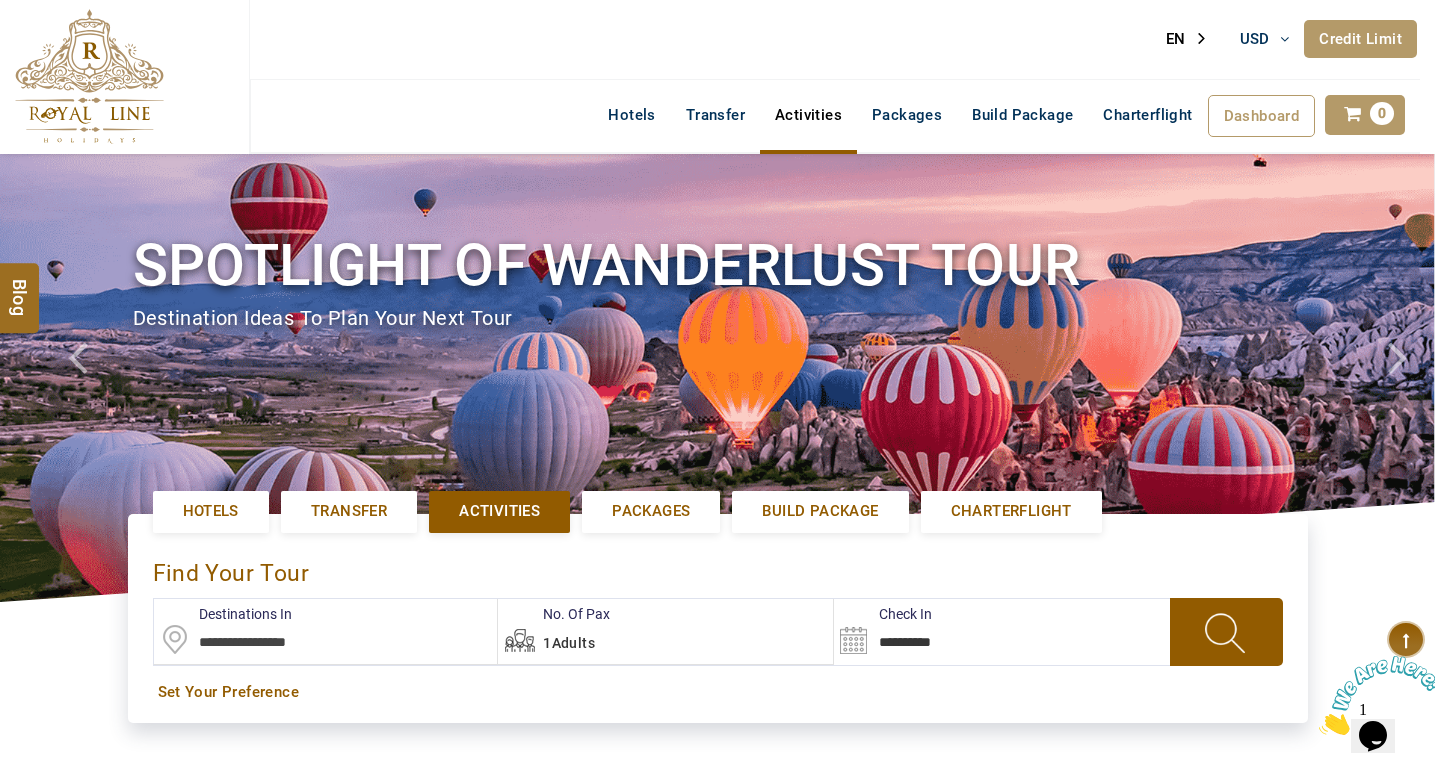click at bounding box center (326, 631) 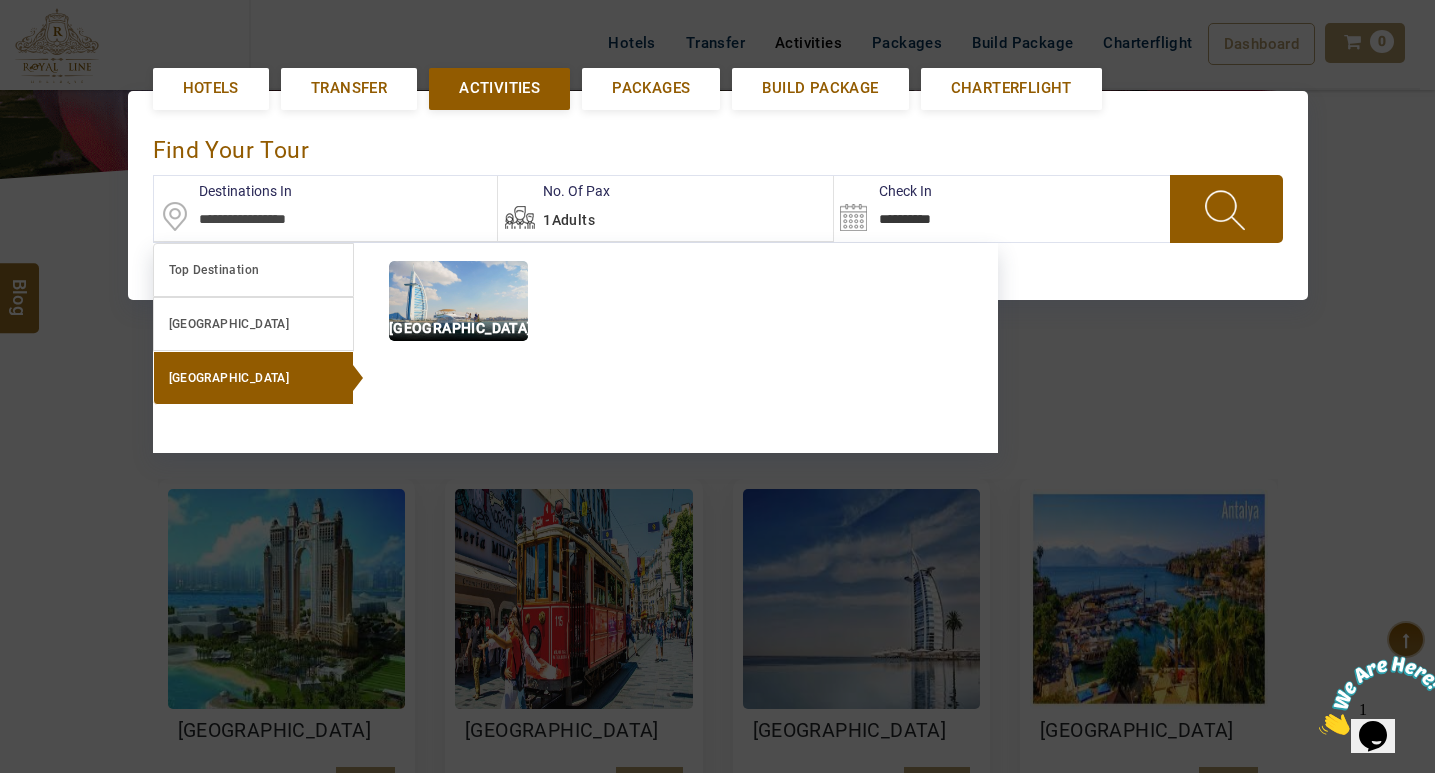 scroll, scrollTop: 454, scrollLeft: 0, axis: vertical 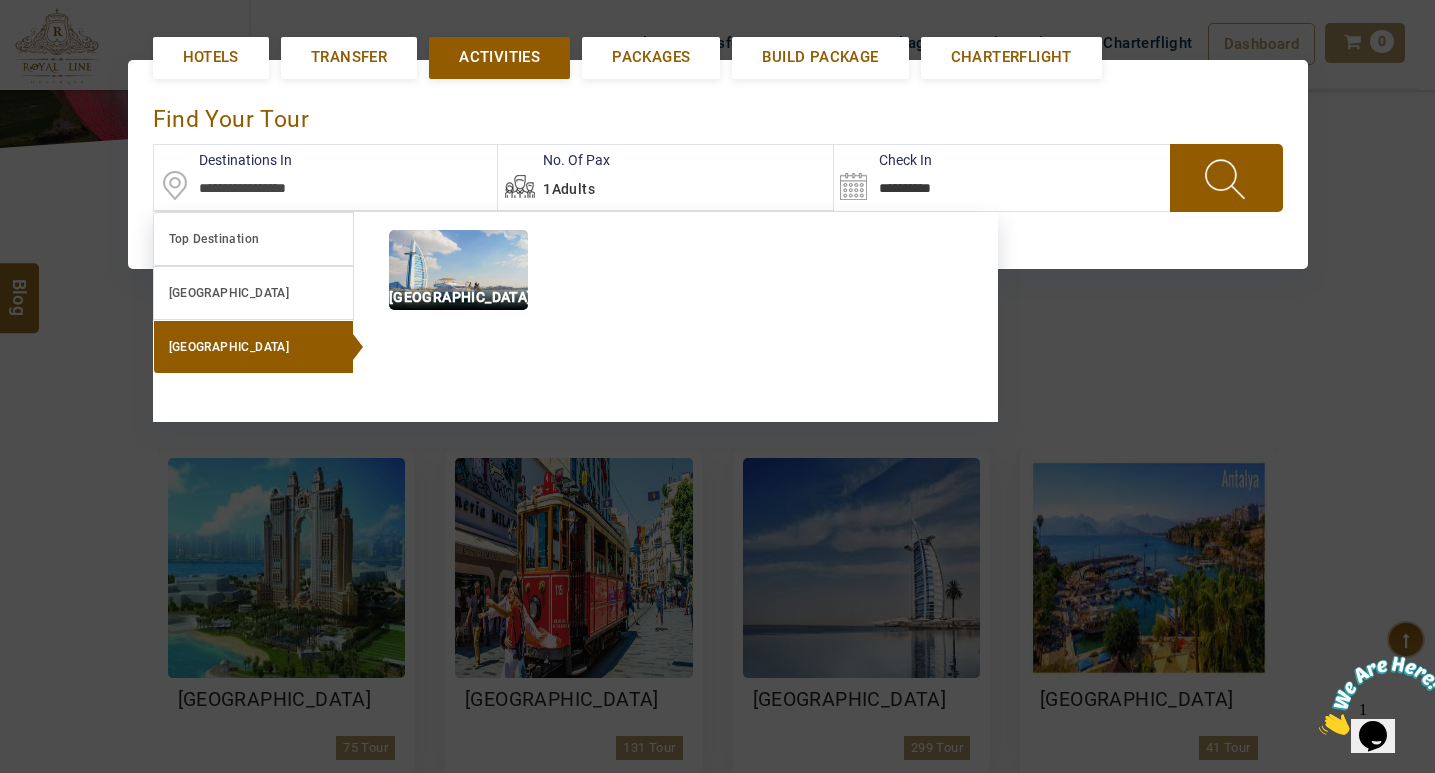 click on "United Arab Emirates" at bounding box center (253, 347) 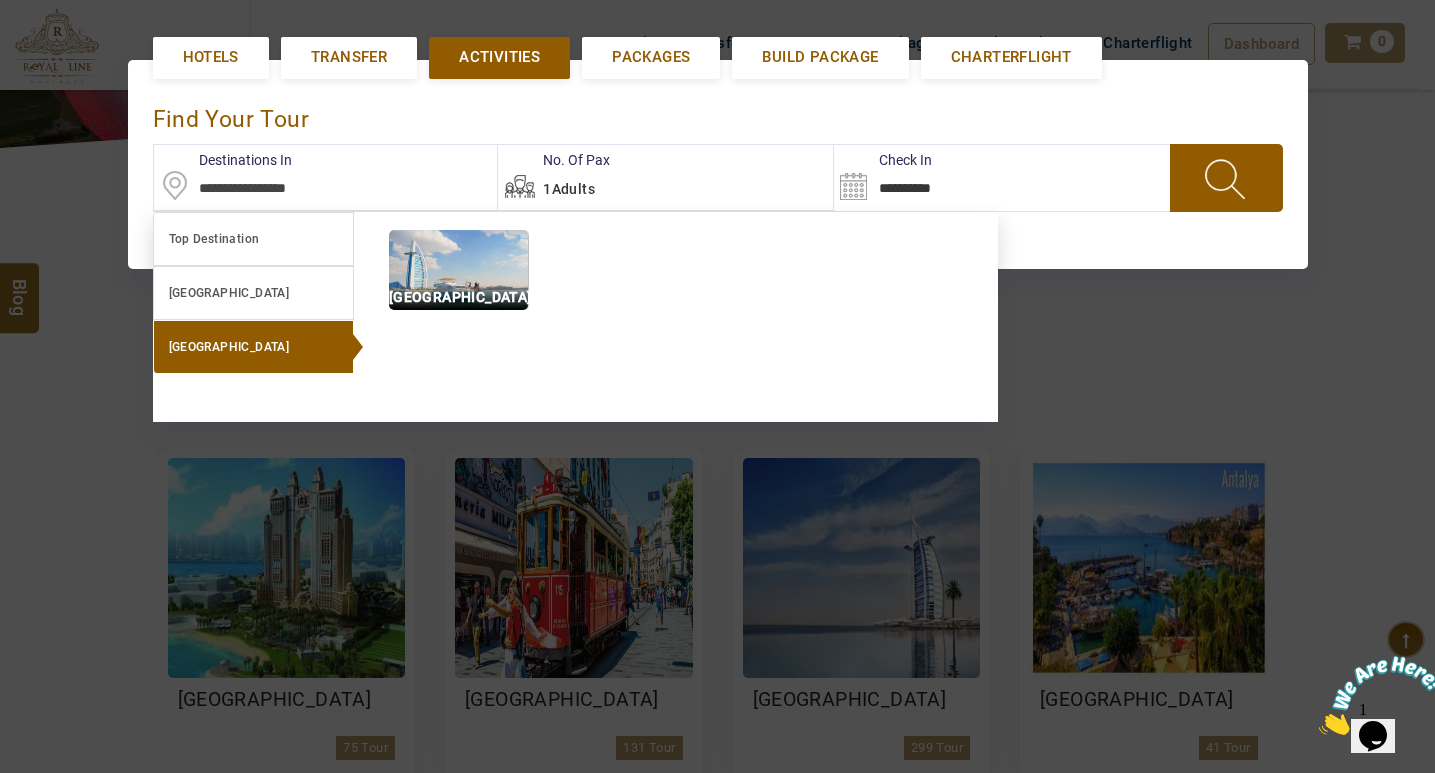 click at bounding box center (458, 270) 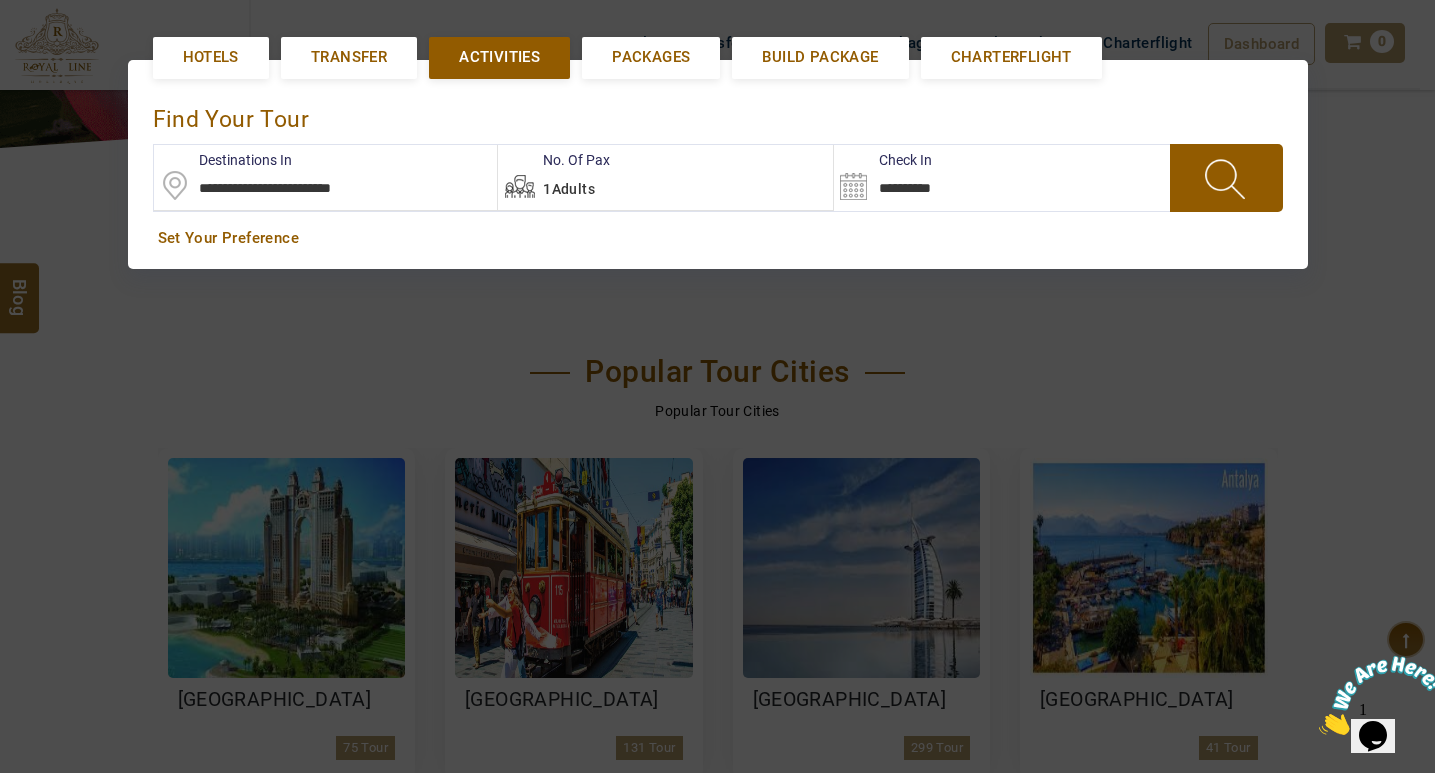 click on "**********" at bounding box center [931, 177] 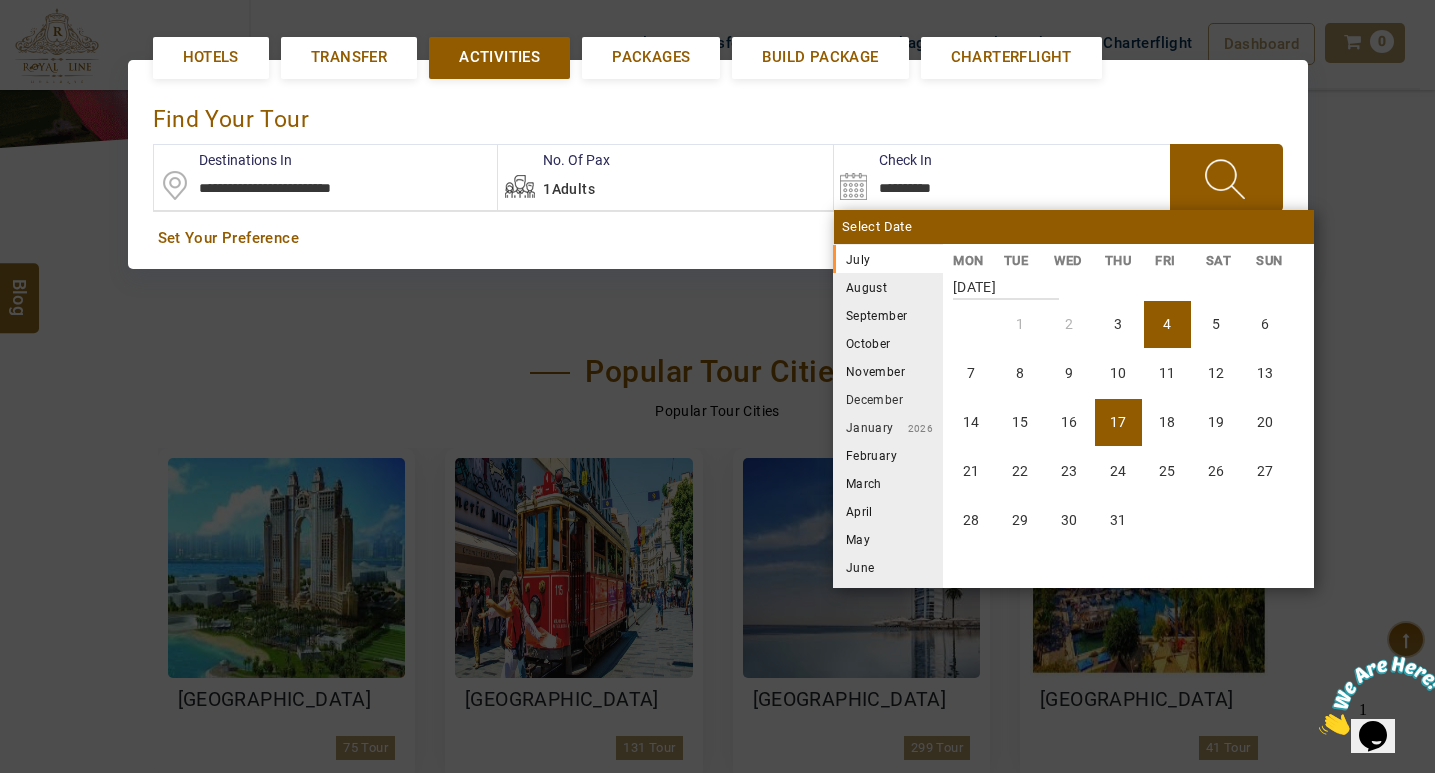 click on "17" at bounding box center (1118, 422) 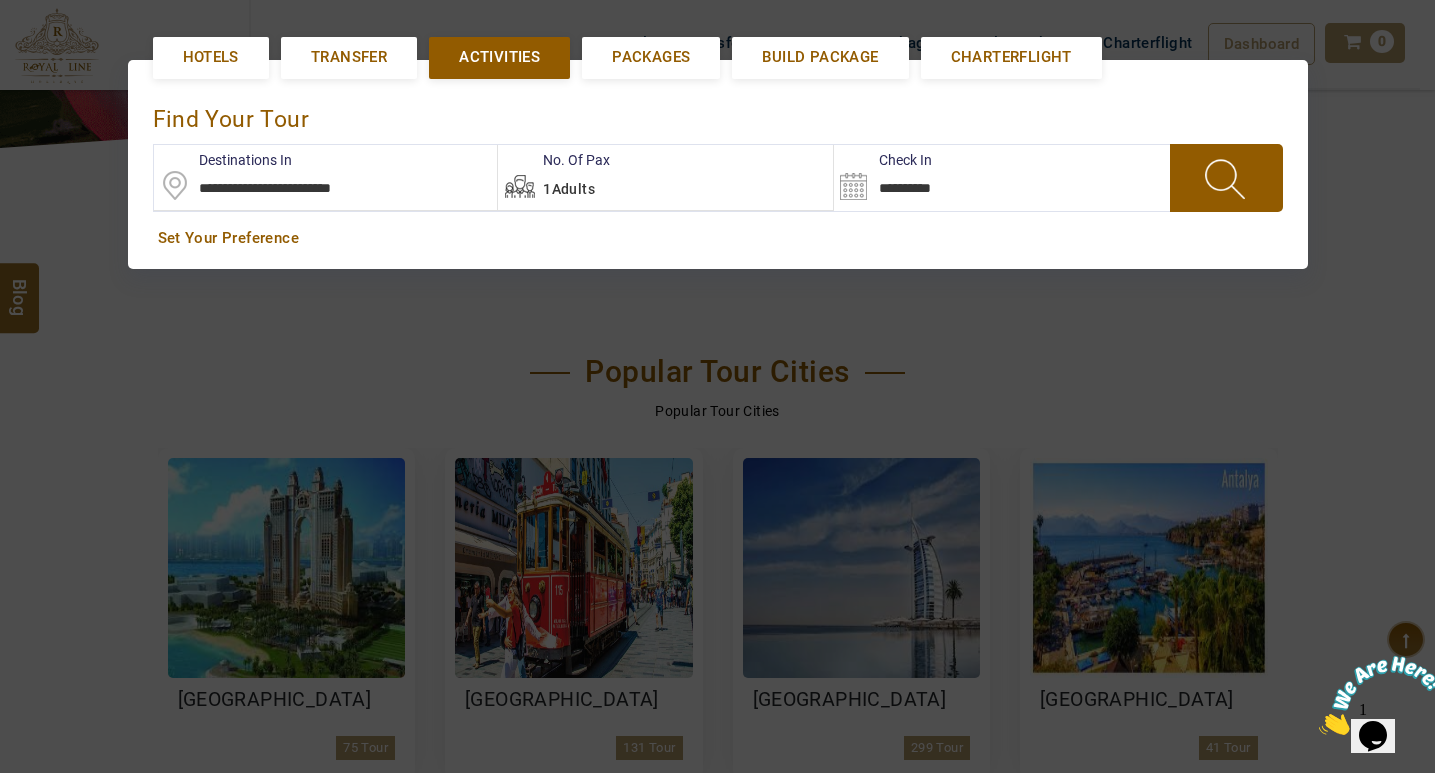click at bounding box center [1226, 178] 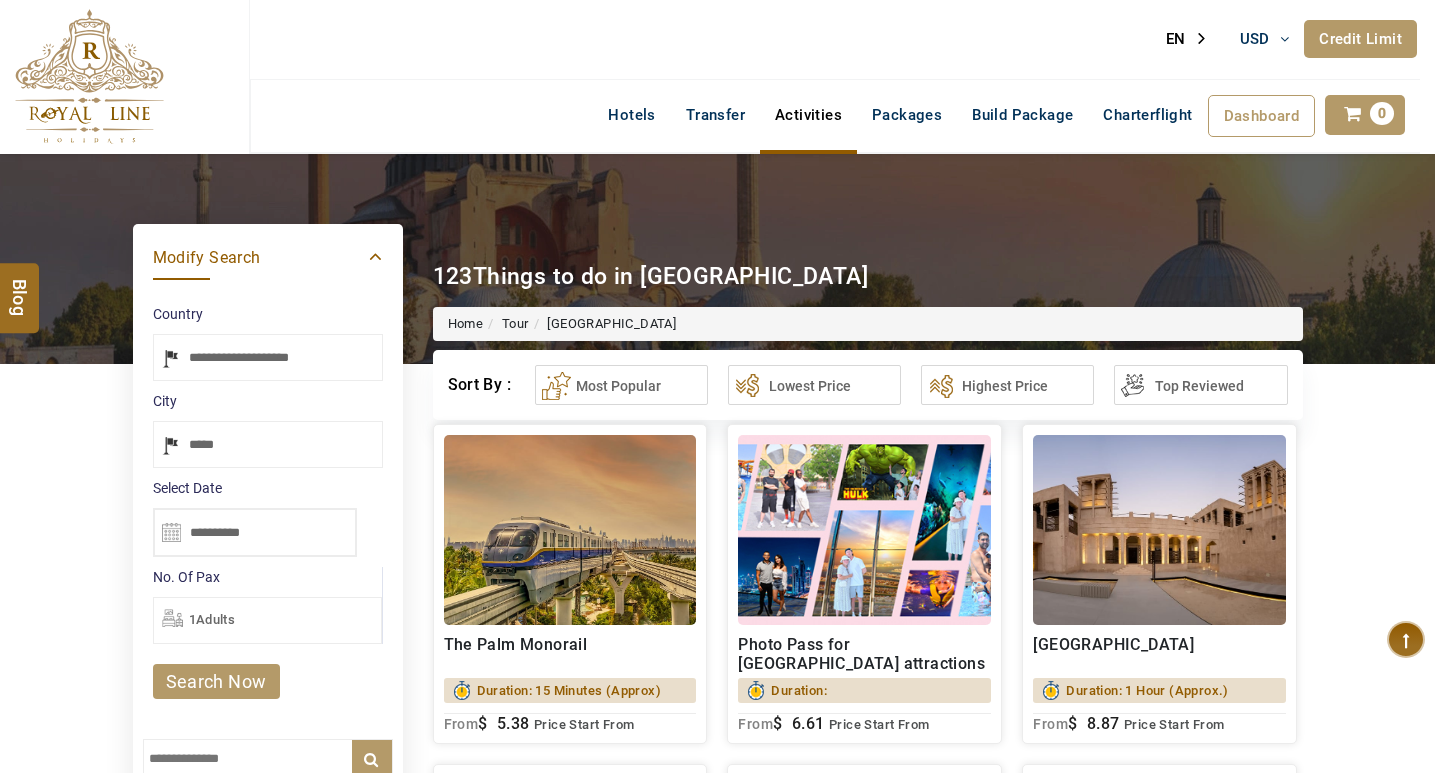 select on "*****" 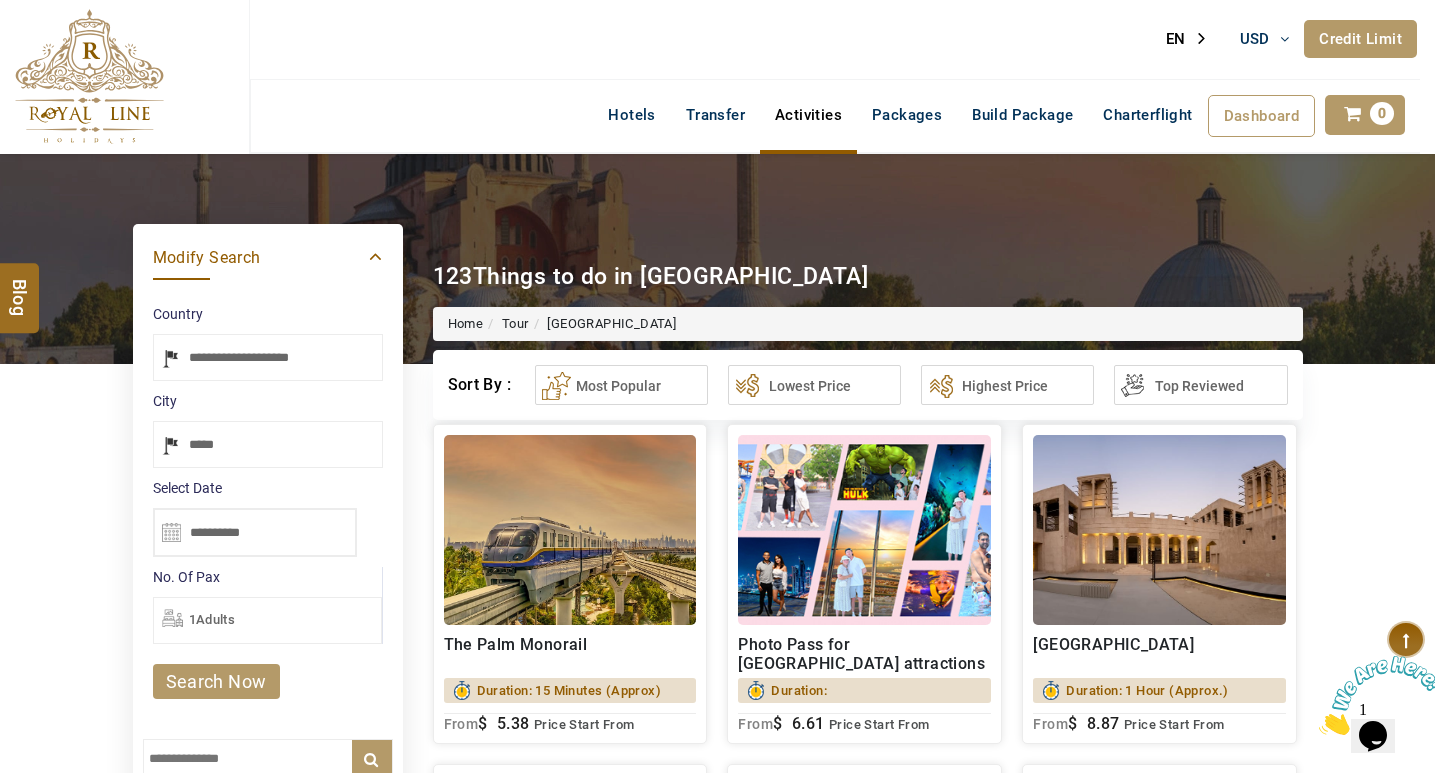 scroll, scrollTop: 0, scrollLeft: 0, axis: both 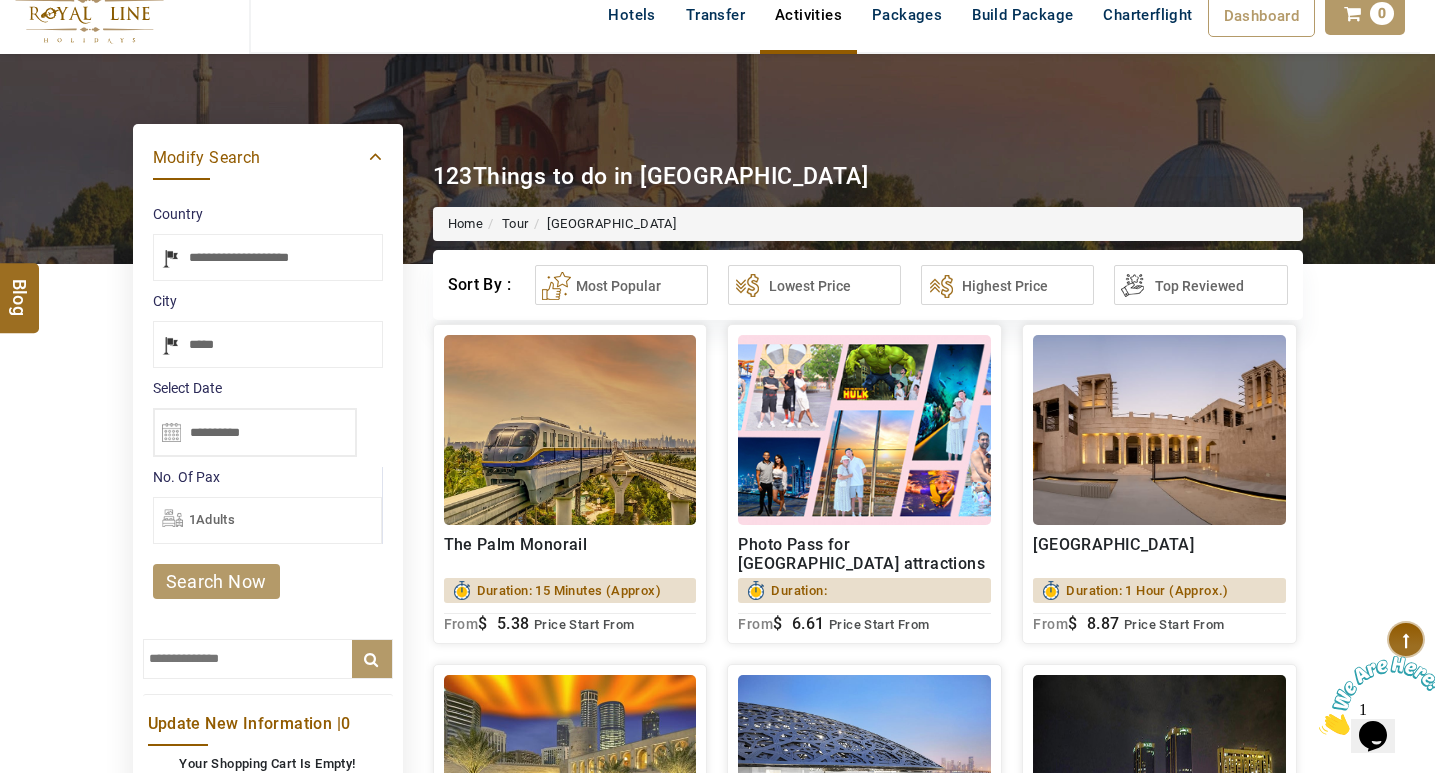 click on "Duration:  15 Minutes (Approx)" at bounding box center [569, 590] 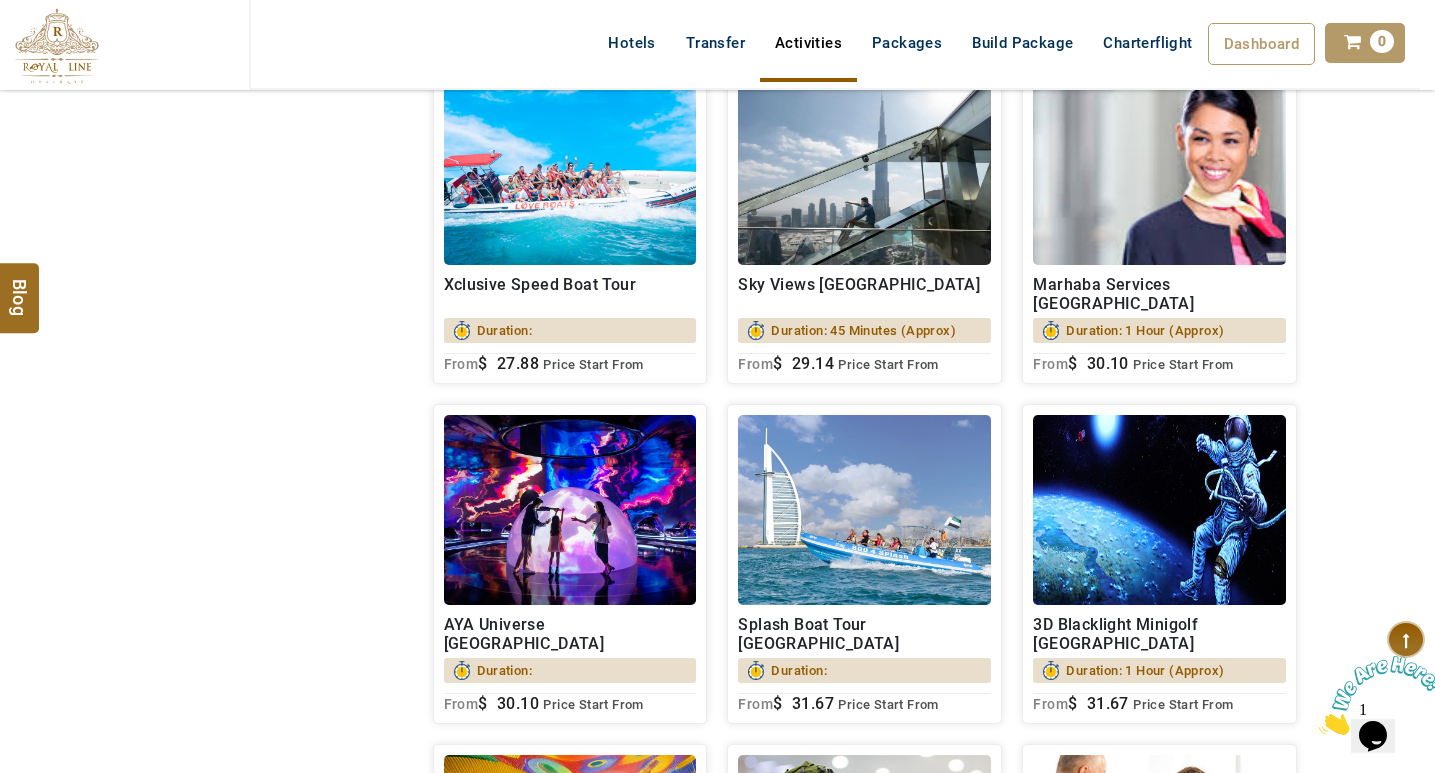 scroll, scrollTop: 3800, scrollLeft: 0, axis: vertical 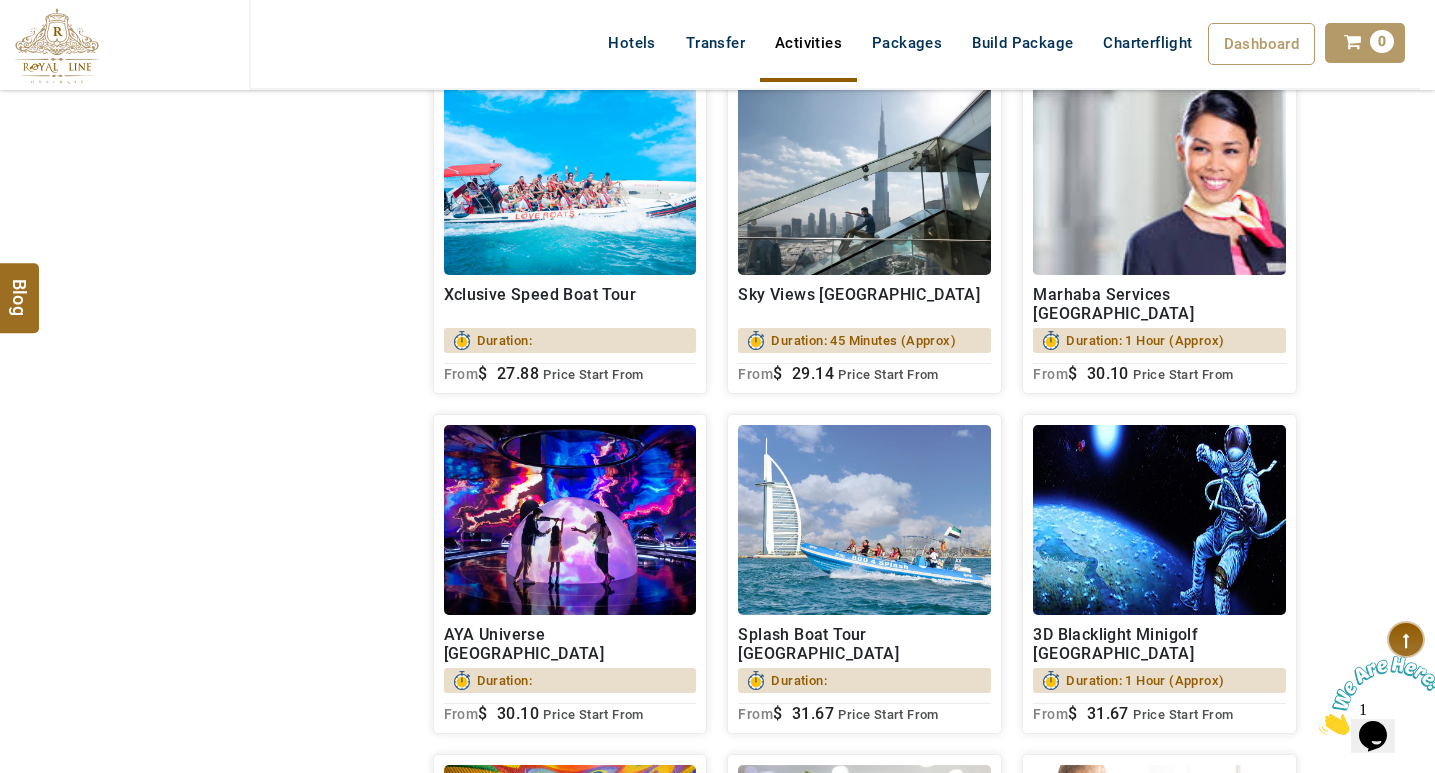 click at bounding box center (570, 180) 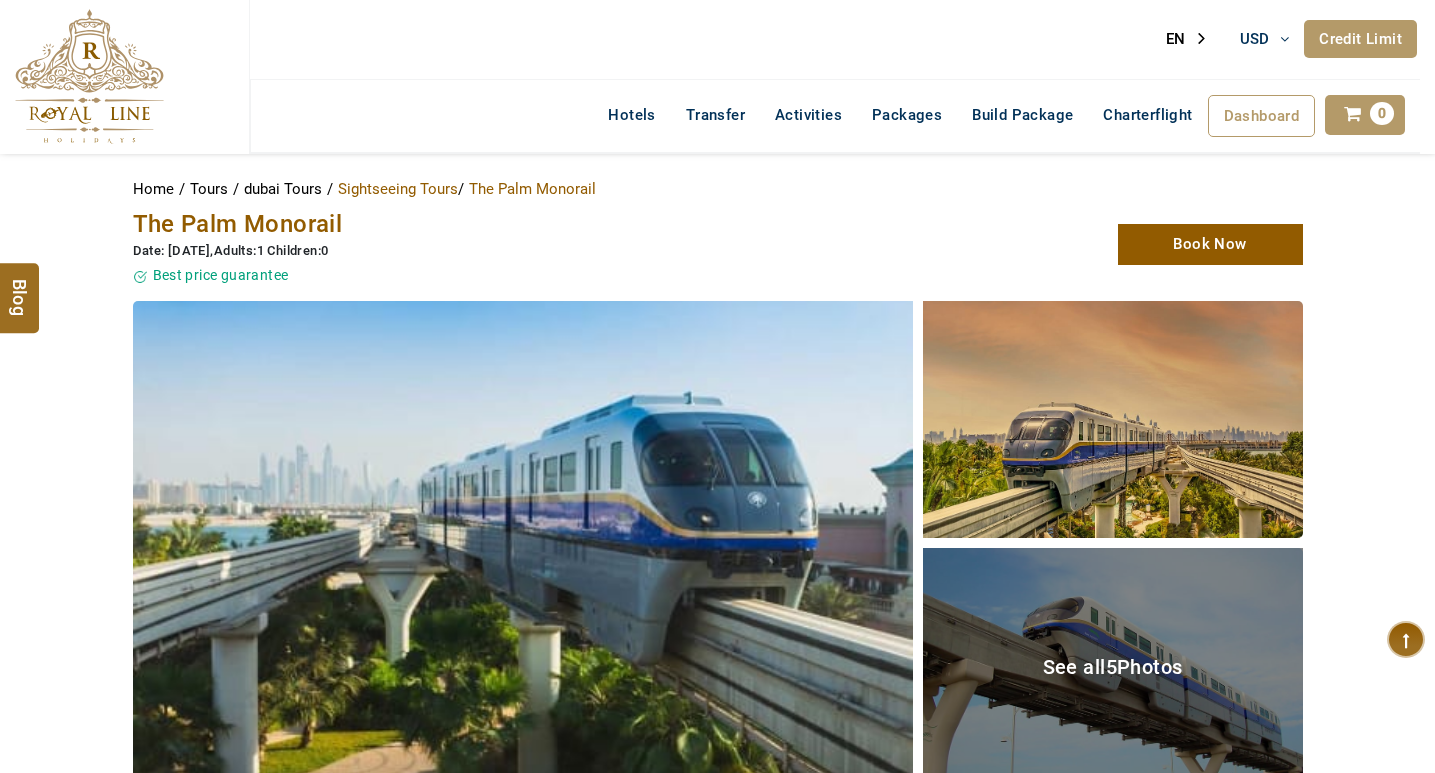 scroll, scrollTop: 0, scrollLeft: 0, axis: both 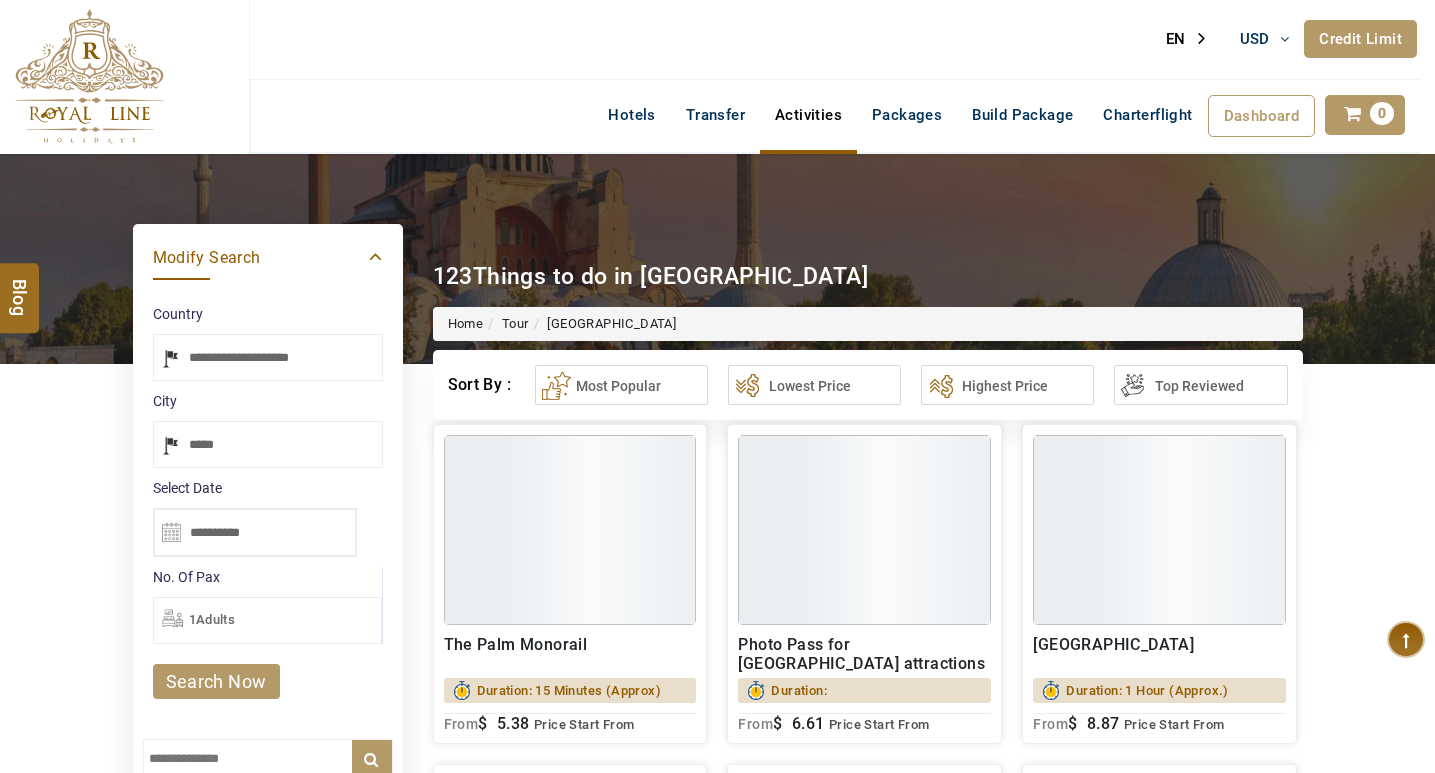 select on "*****" 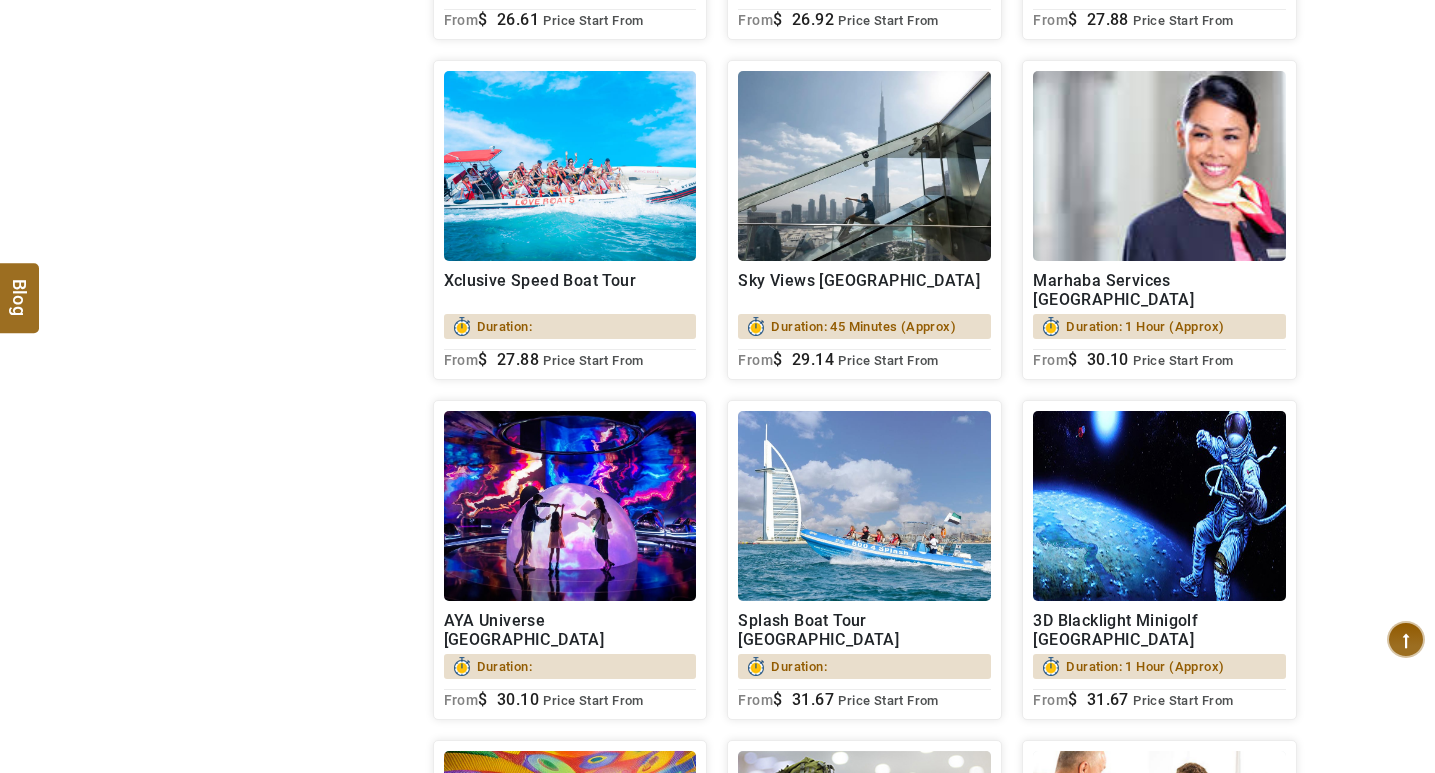 type on "**********" 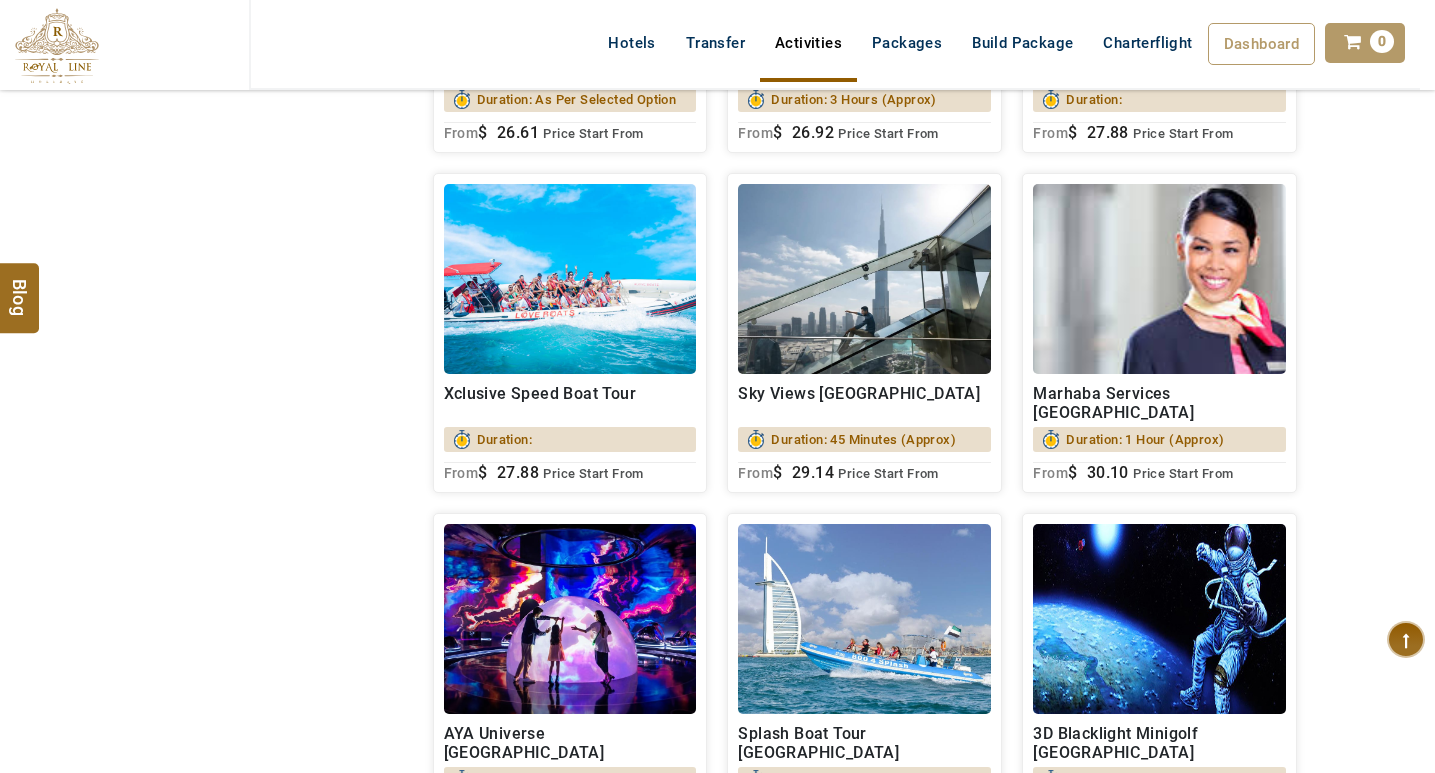 scroll, scrollTop: 3700, scrollLeft: 0, axis: vertical 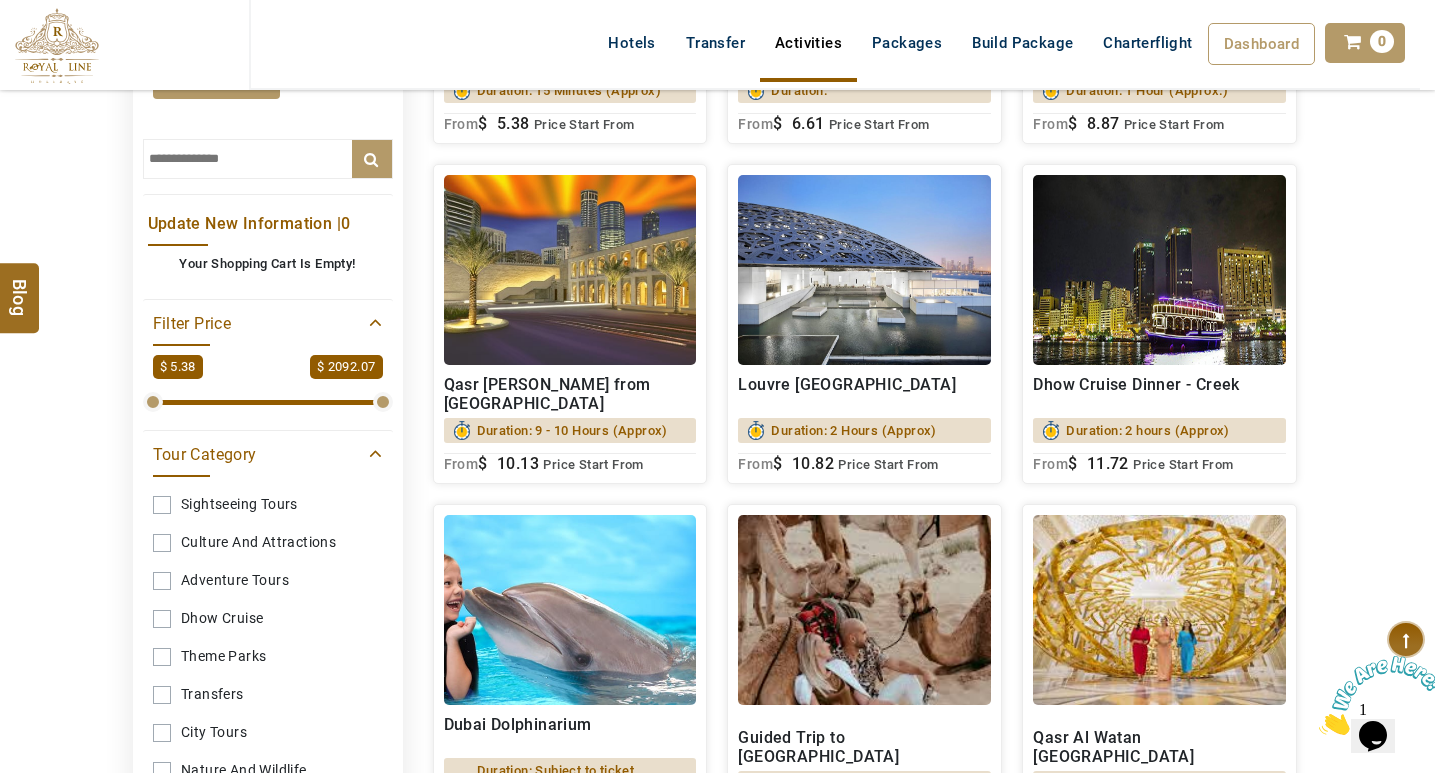 click at bounding box center (268, 159) 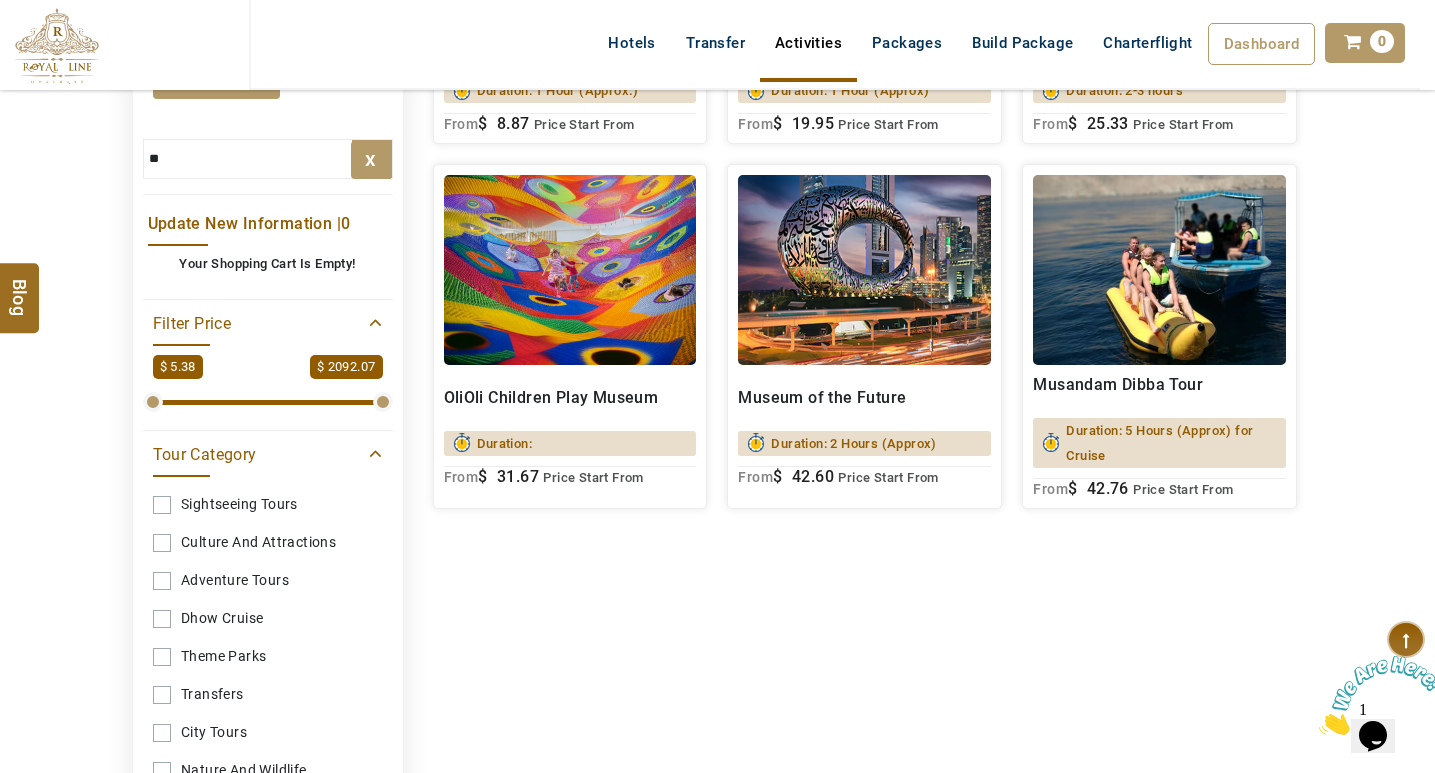 type on "*" 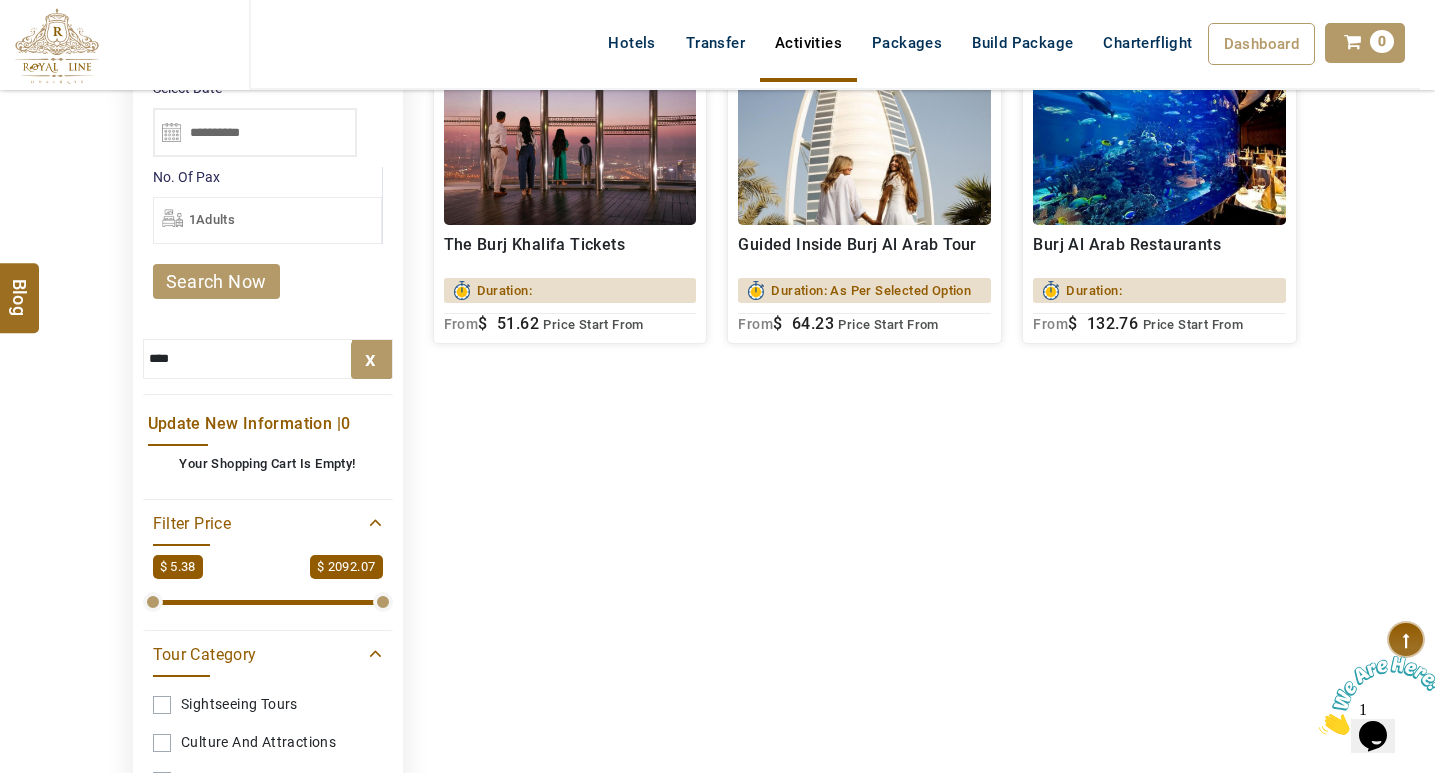 scroll, scrollTop: 200, scrollLeft: 0, axis: vertical 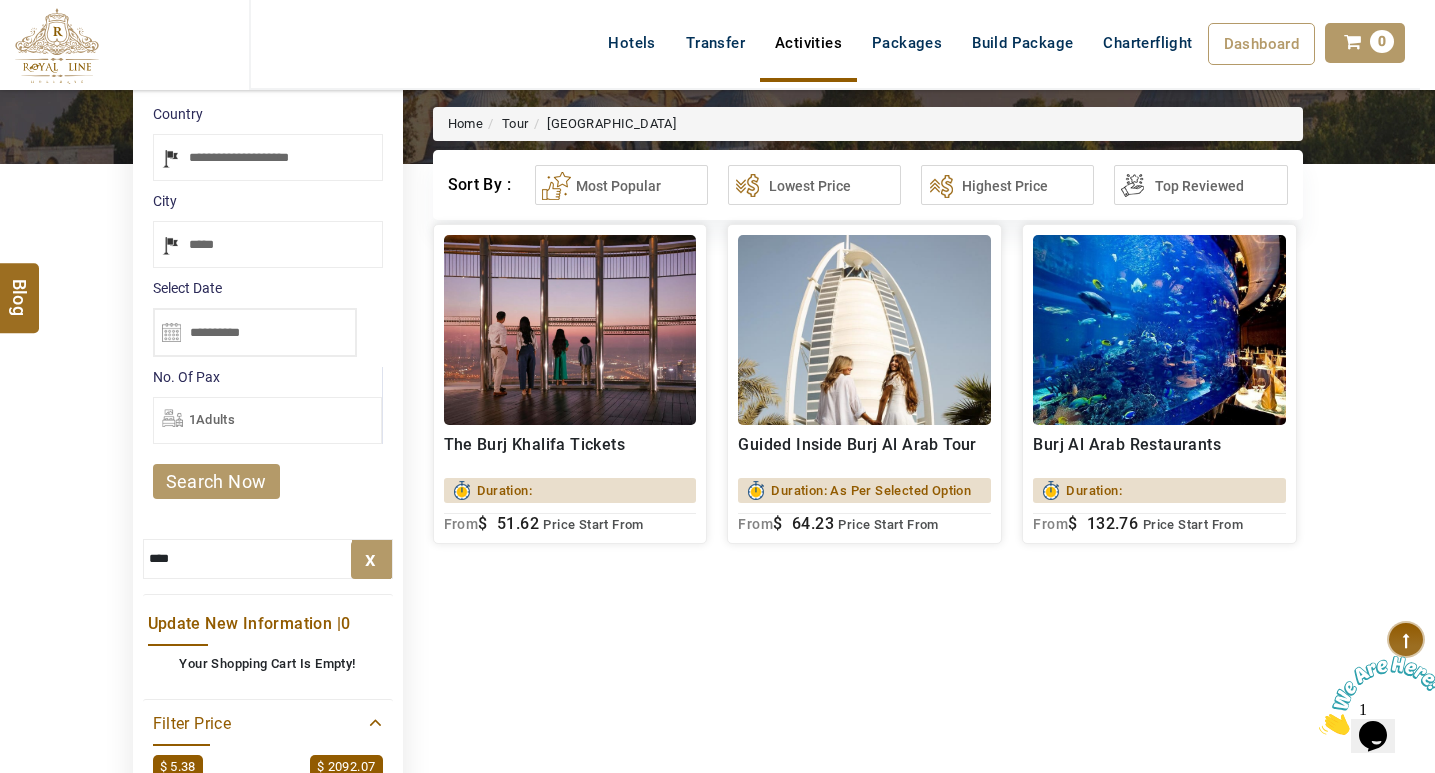 type on "****" 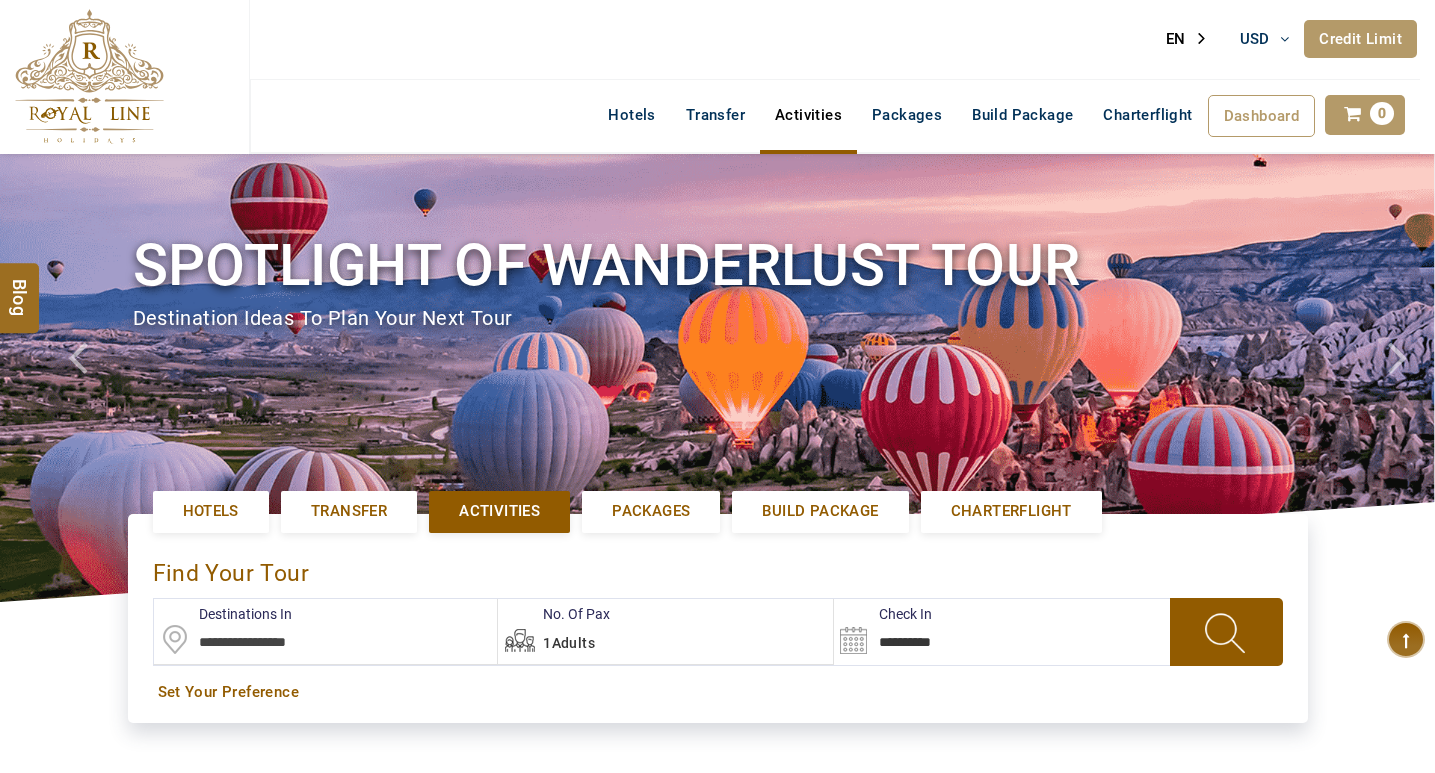 scroll, scrollTop: 0, scrollLeft: 0, axis: both 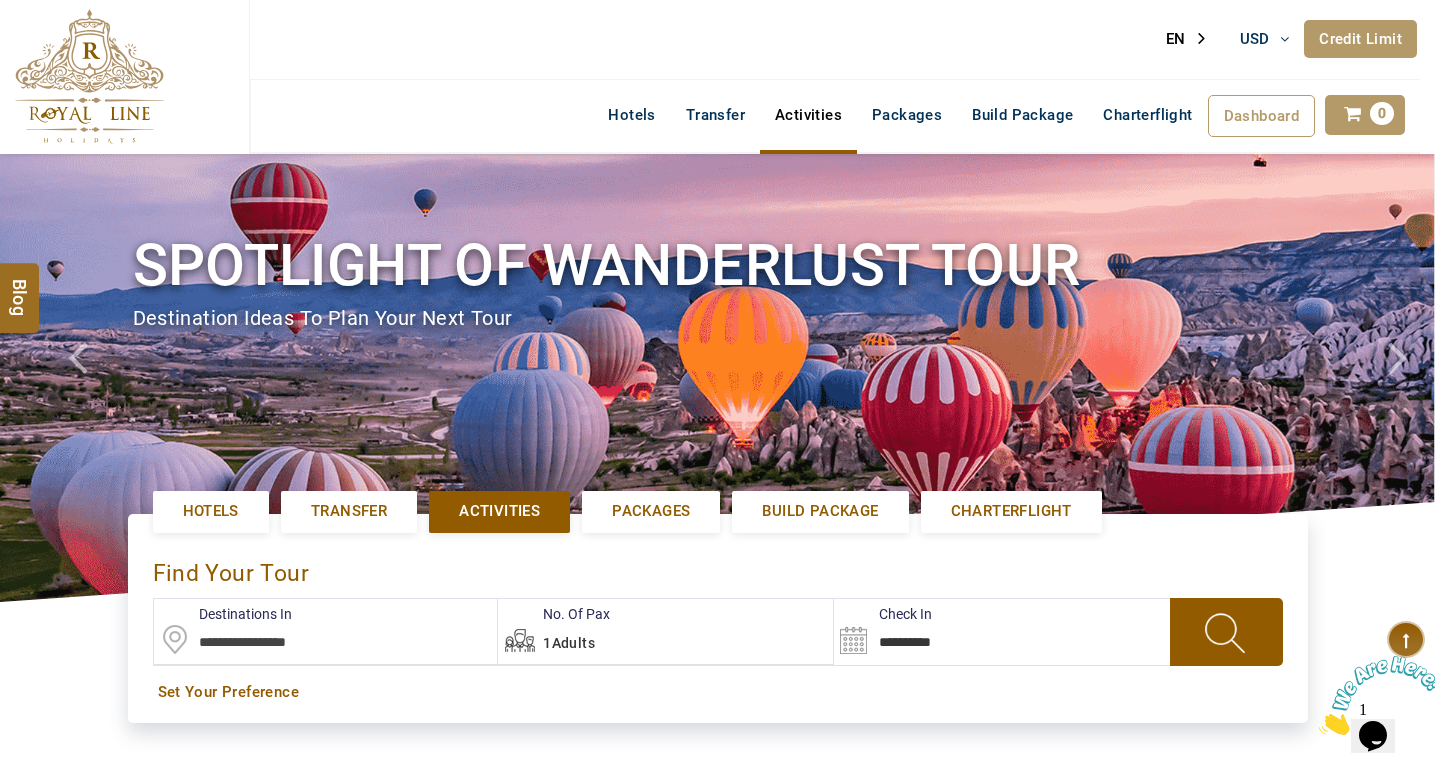 click at bounding box center (326, 631) 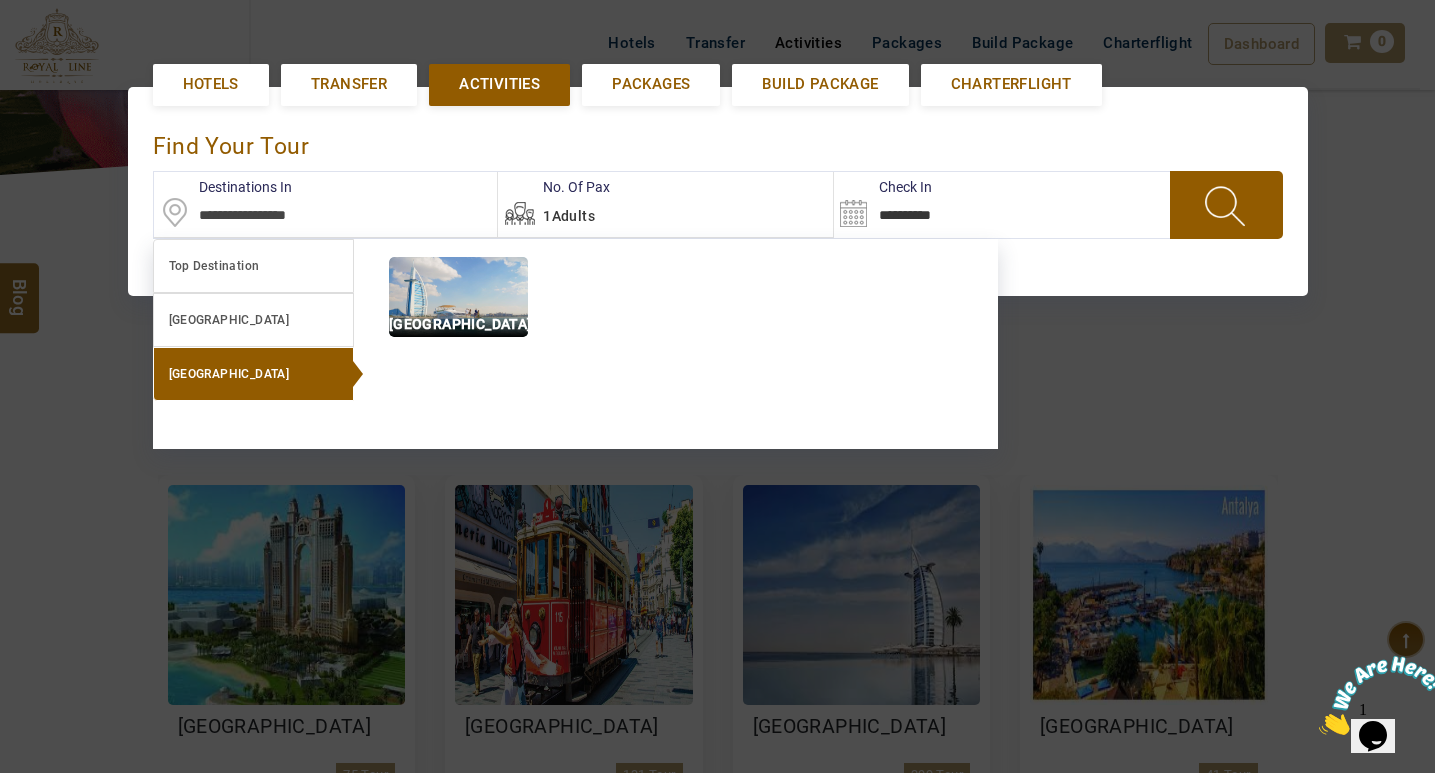 scroll, scrollTop: 454, scrollLeft: 0, axis: vertical 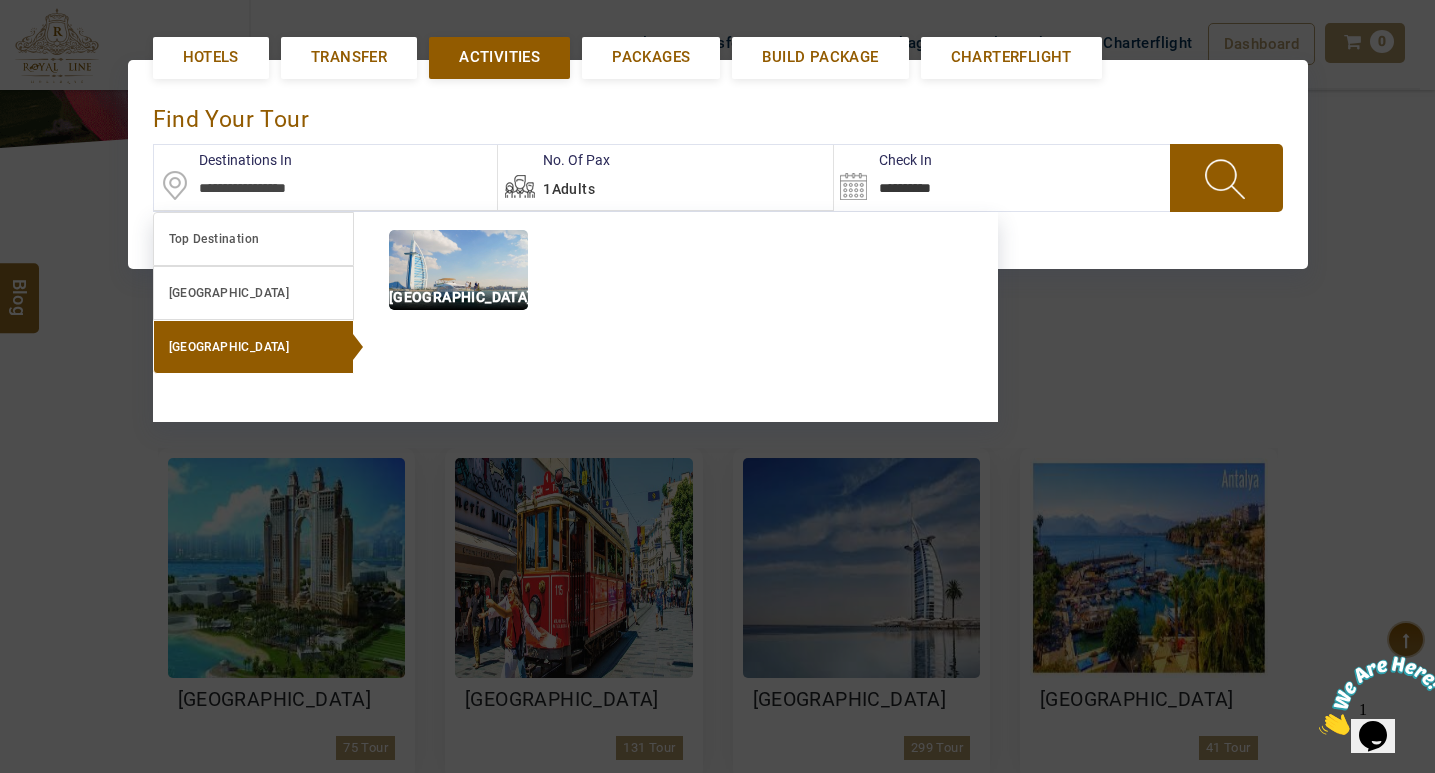 click on "United Arab Emirates" at bounding box center (229, 347) 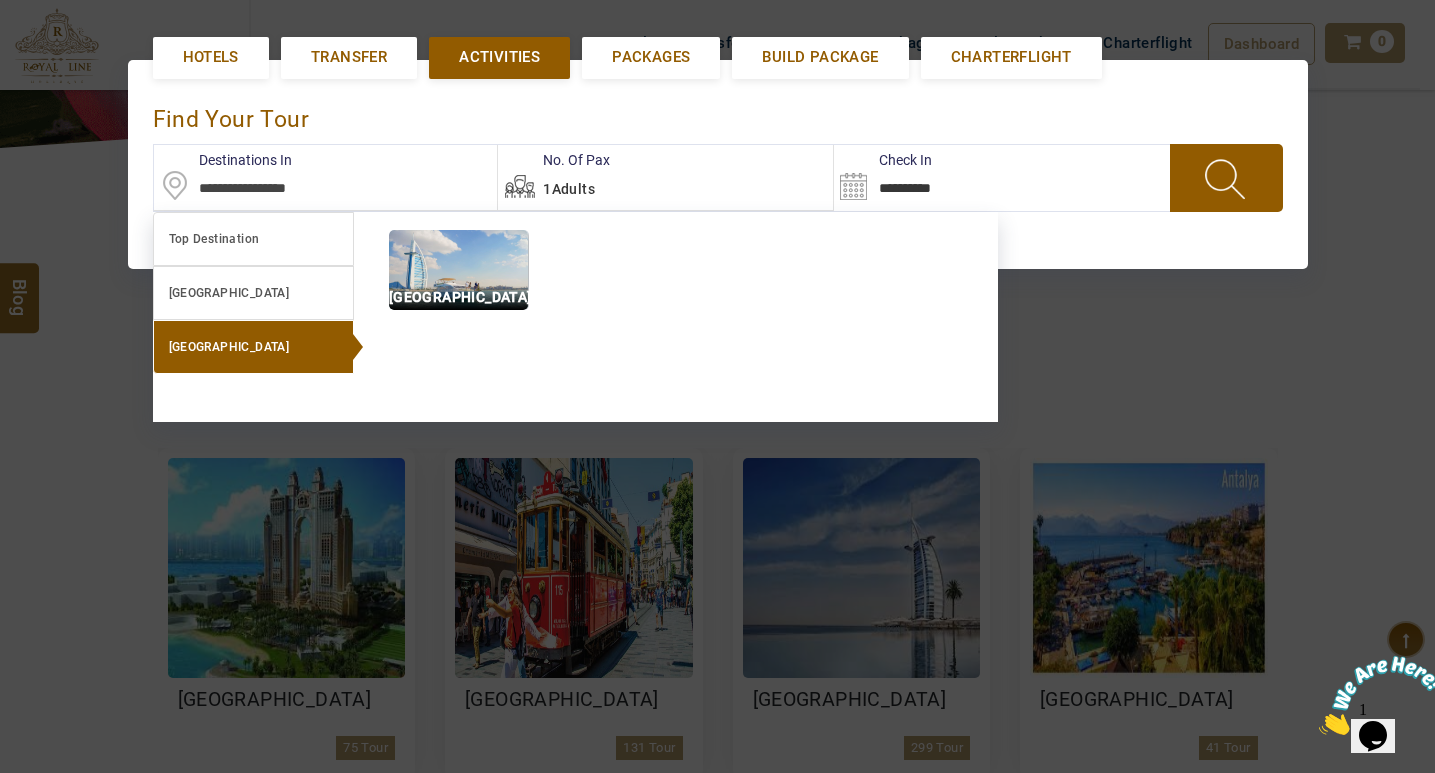 click at bounding box center [458, 270] 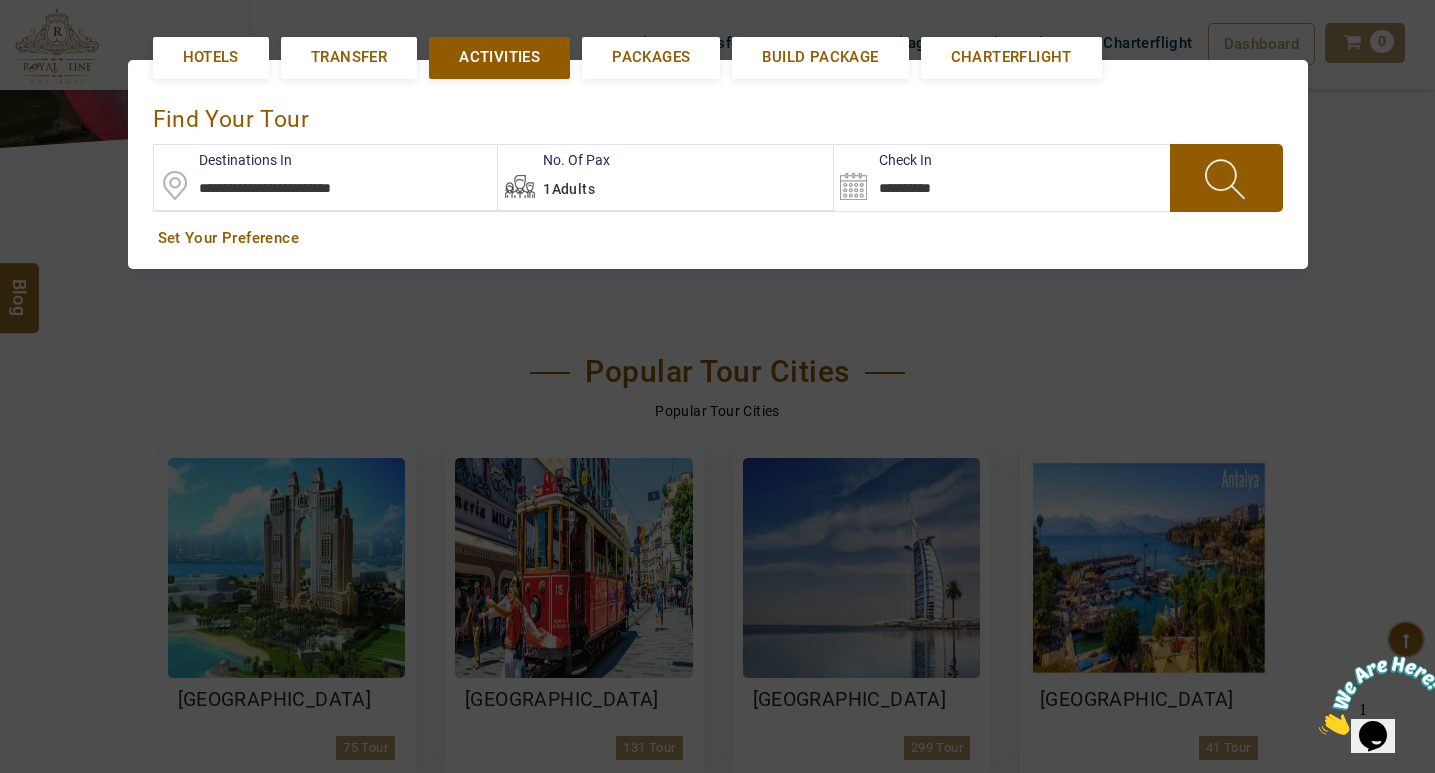 click on "**********" at bounding box center (931, 177) 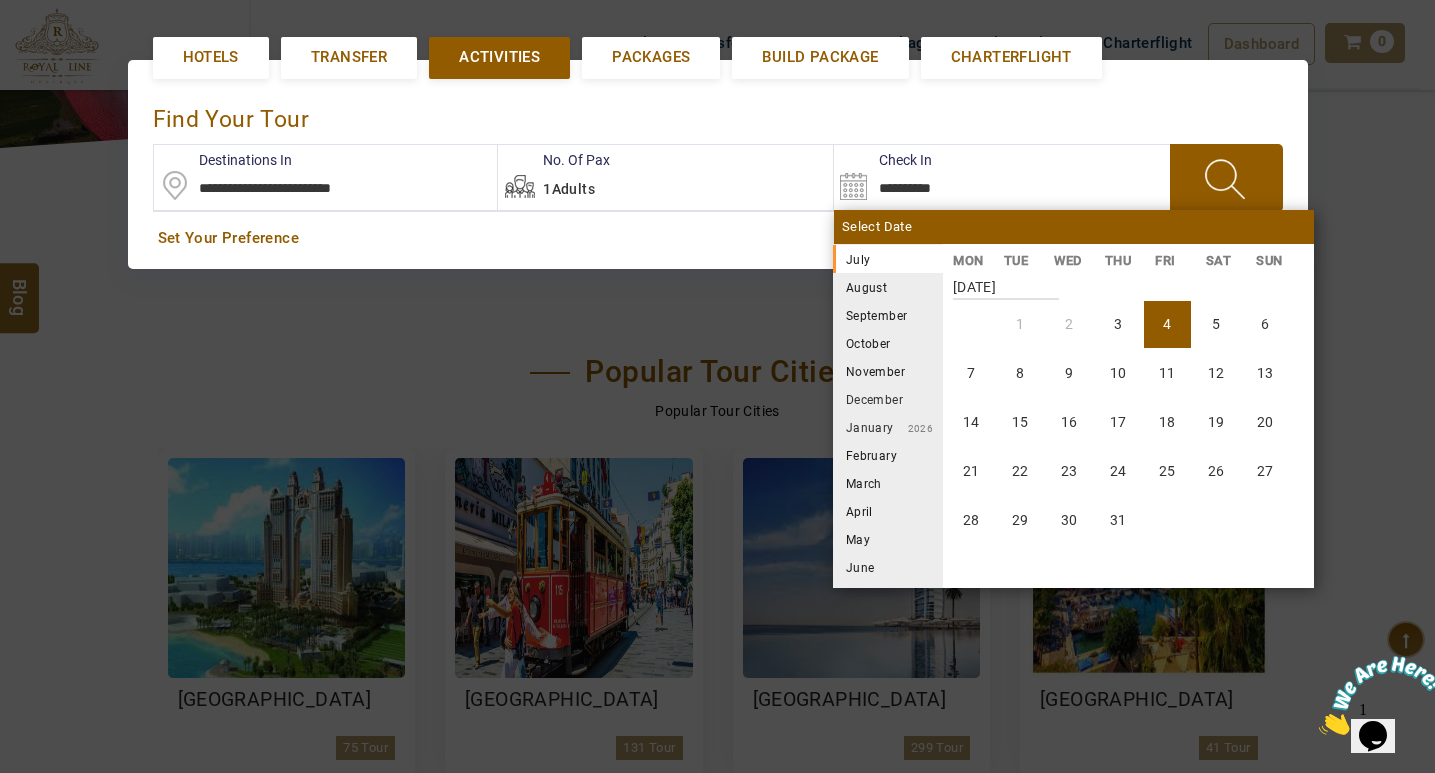 click on "August" at bounding box center [888, 287] 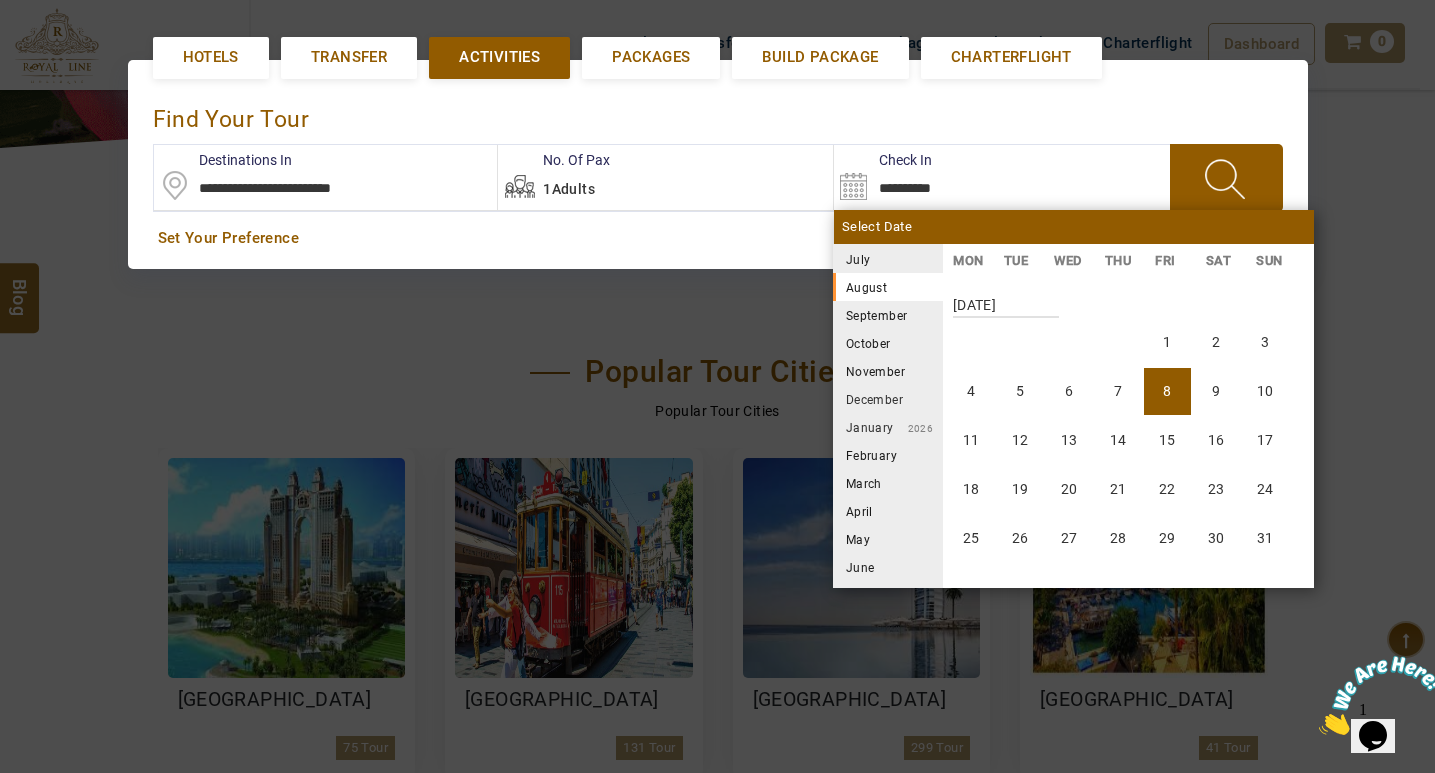 scroll, scrollTop: 370, scrollLeft: 0, axis: vertical 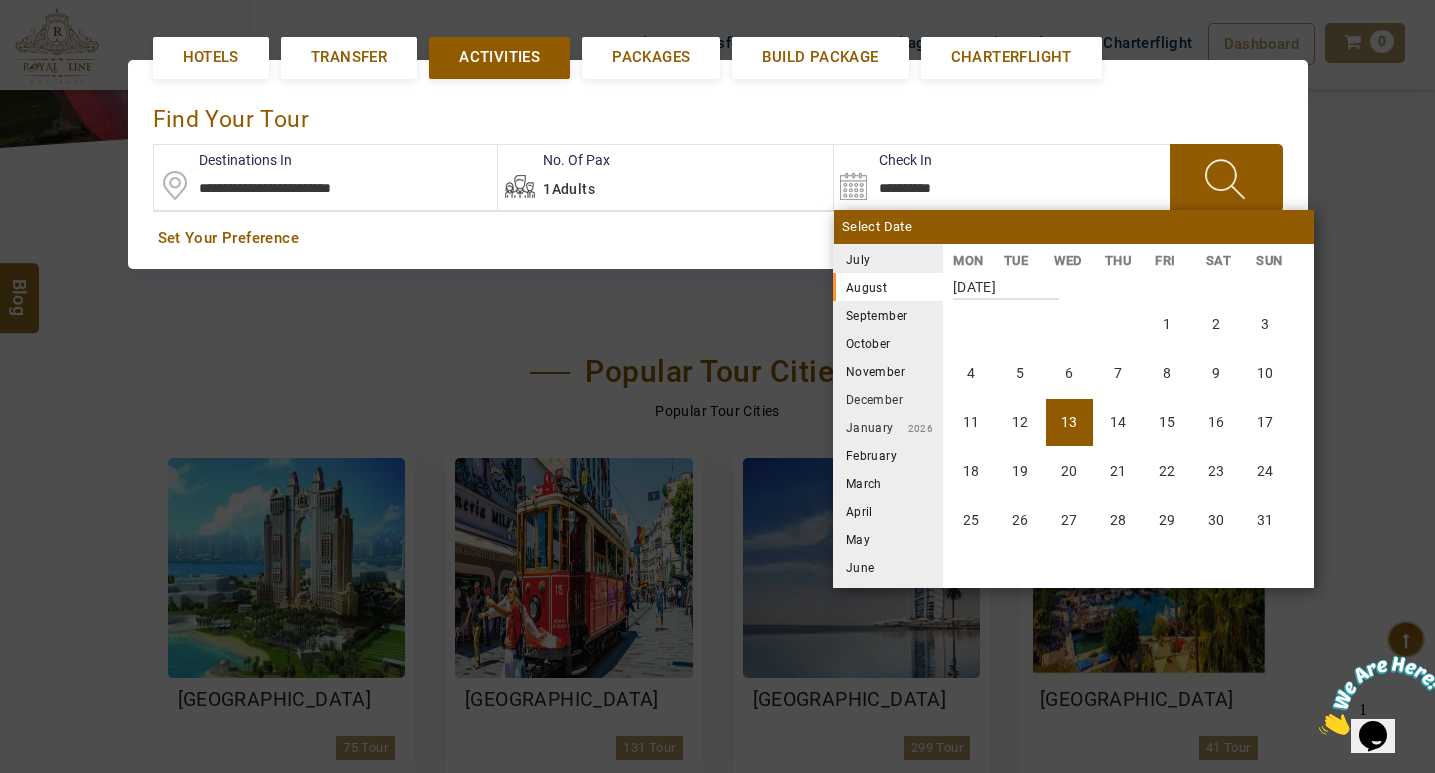 click on "13" at bounding box center [1069, 422] 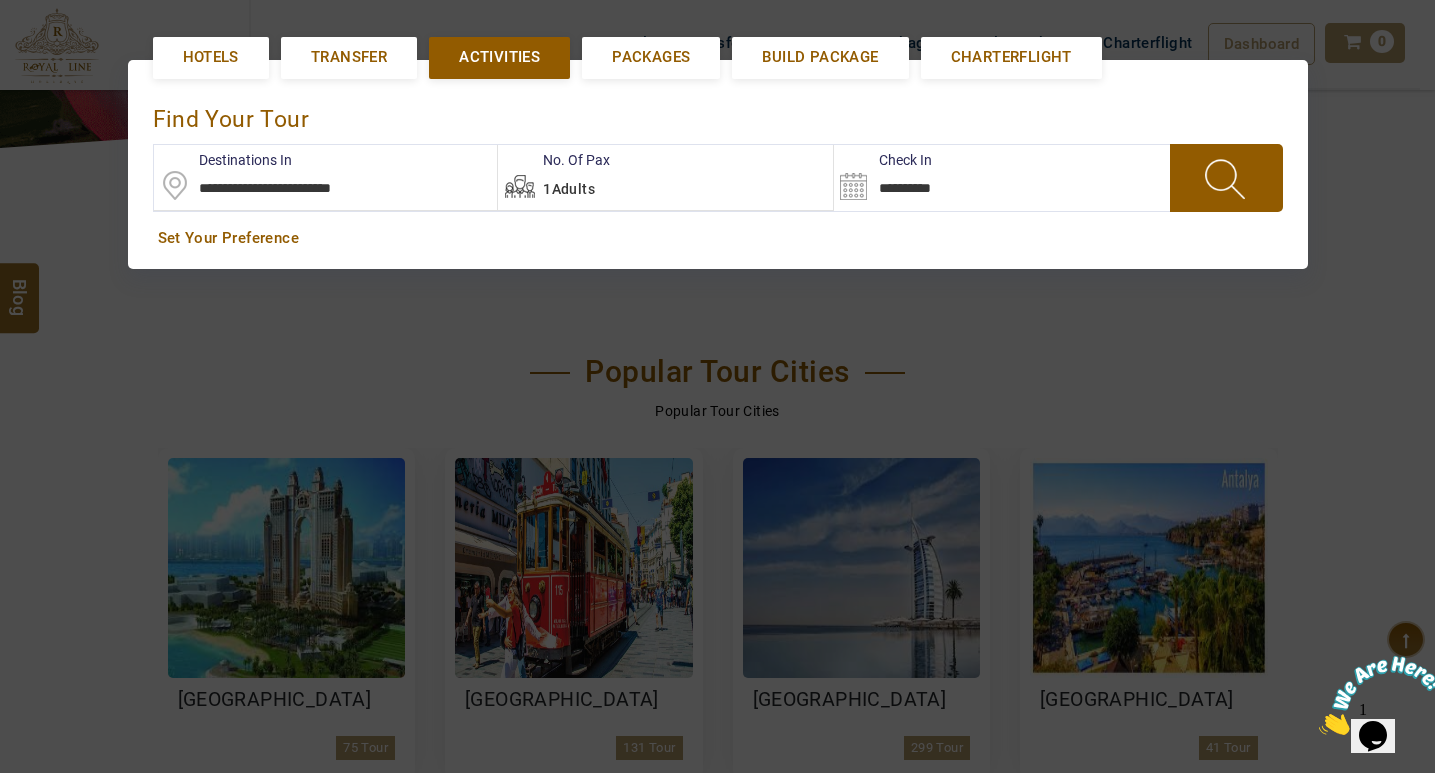click at bounding box center [1226, 178] 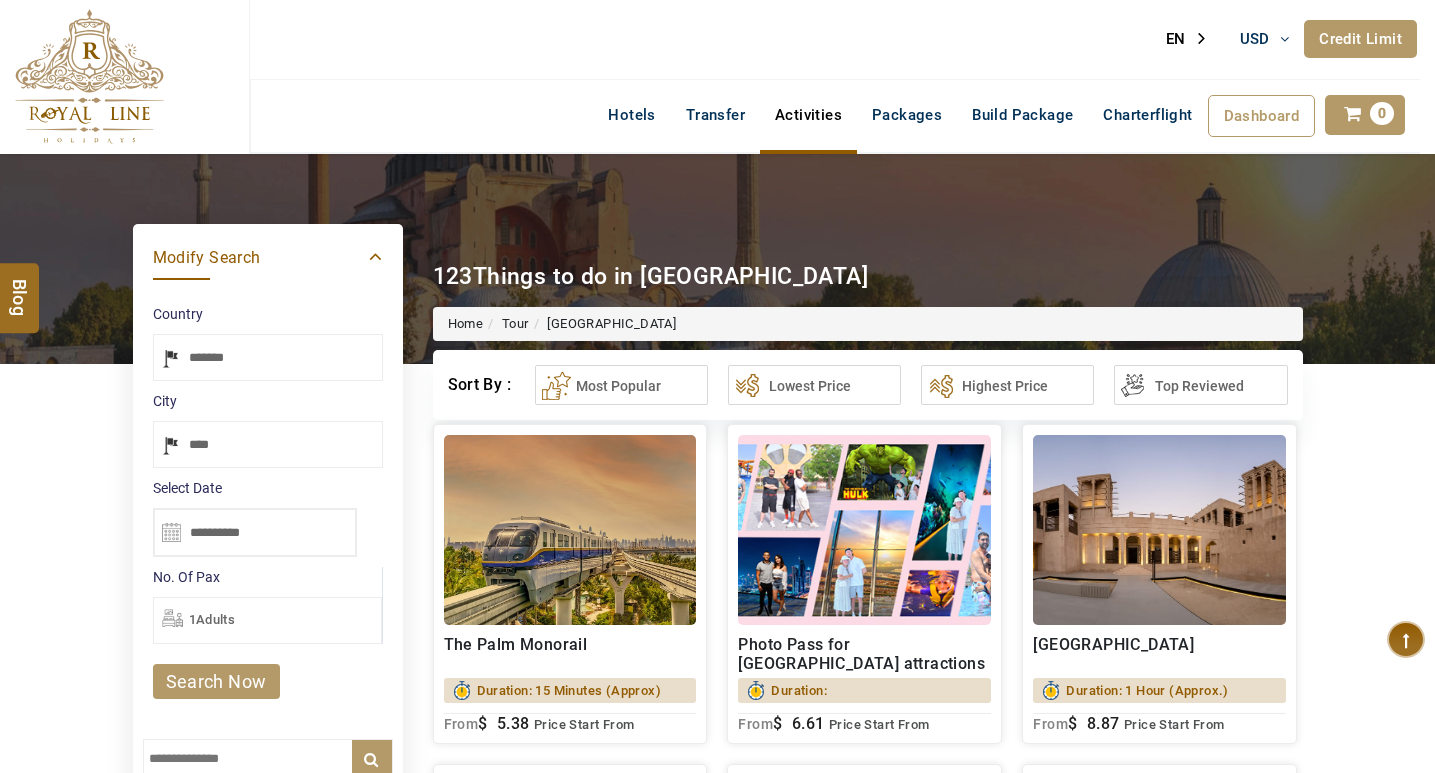 select on "*****" 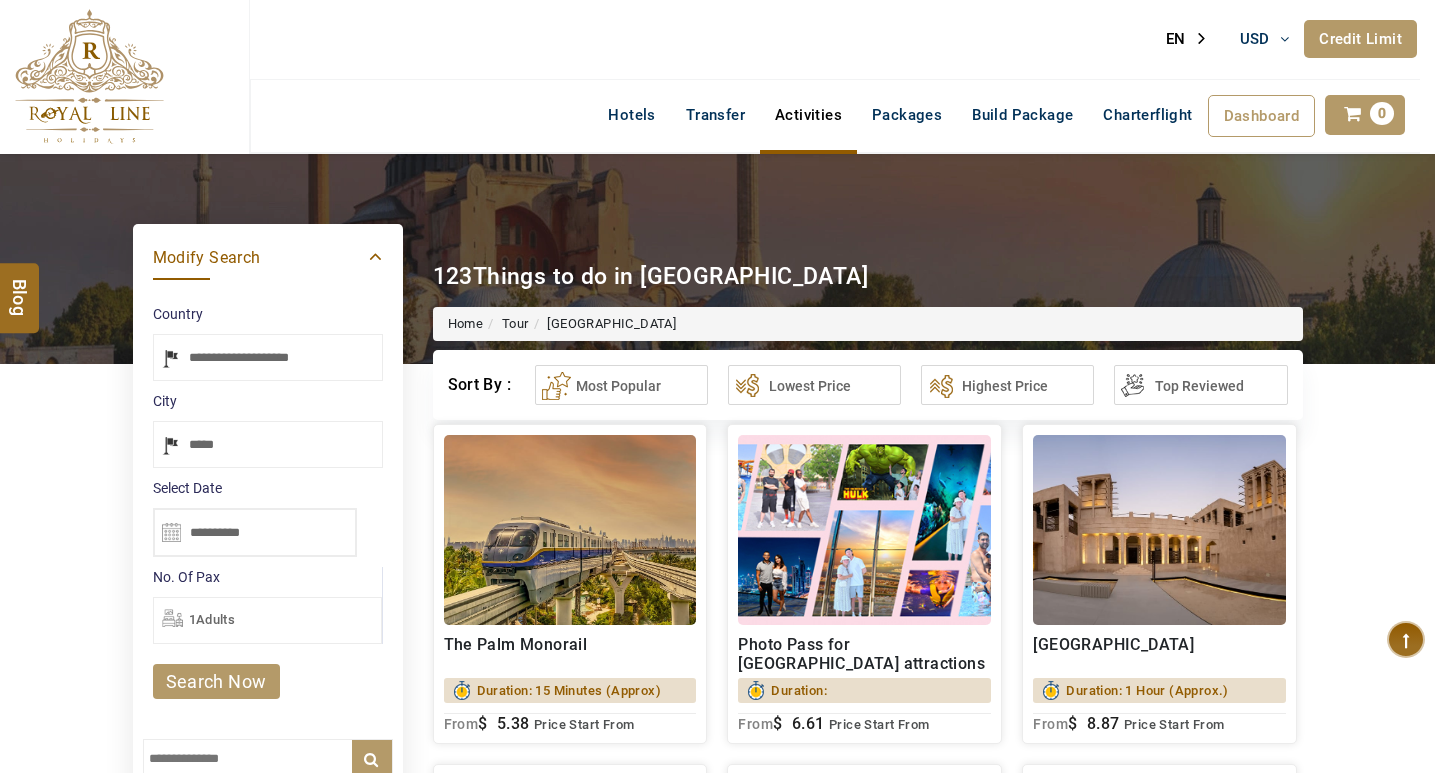 scroll, scrollTop: 0, scrollLeft: 0, axis: both 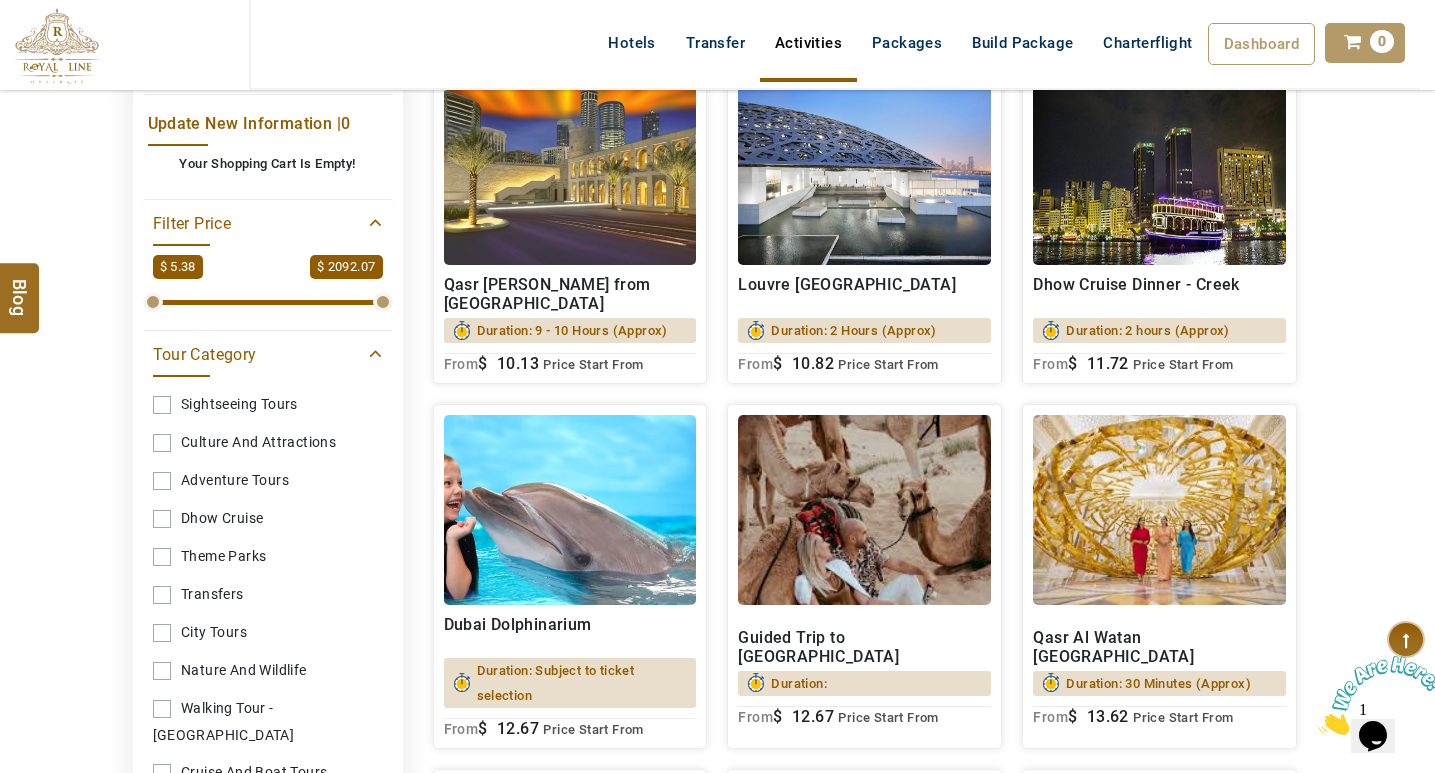 click at bounding box center (1159, 170) 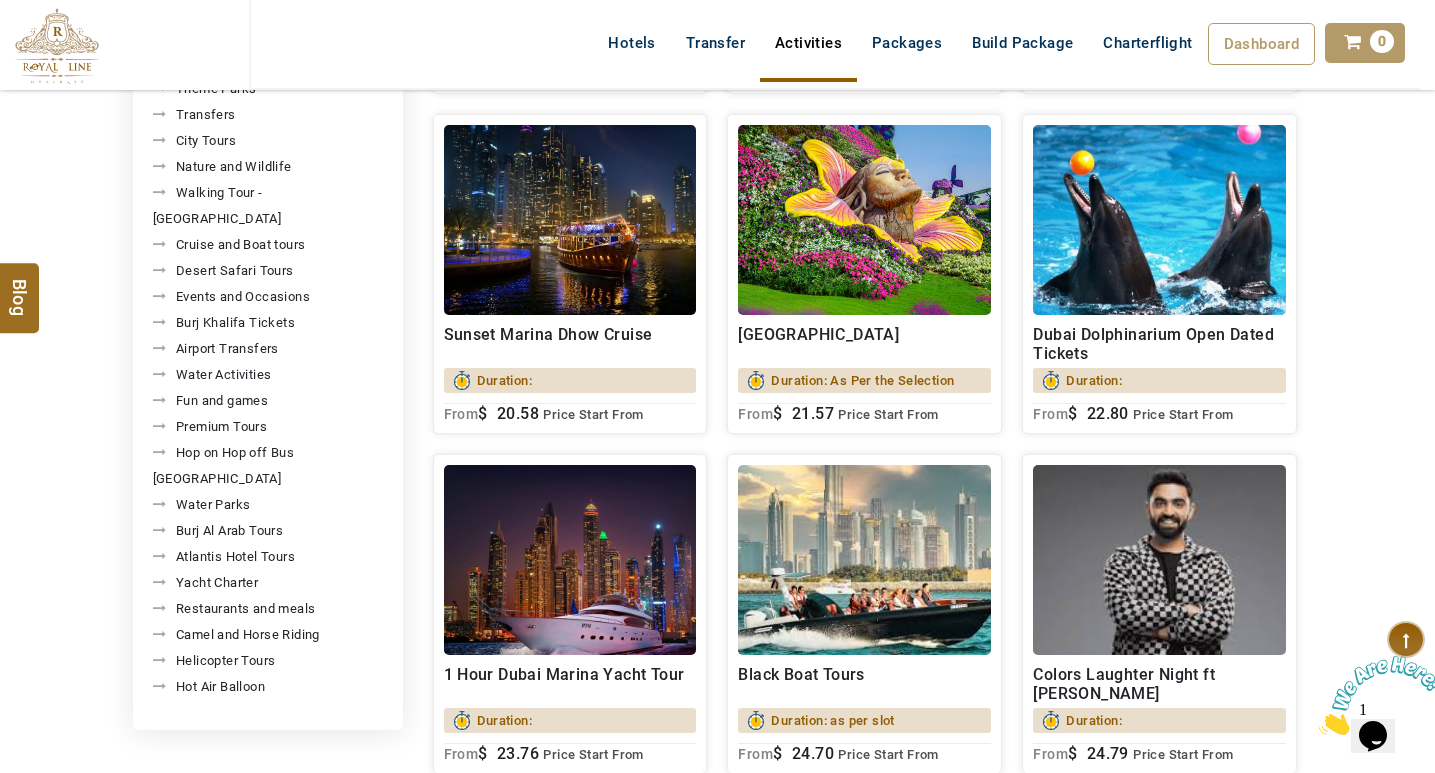 scroll, scrollTop: 2600, scrollLeft: 0, axis: vertical 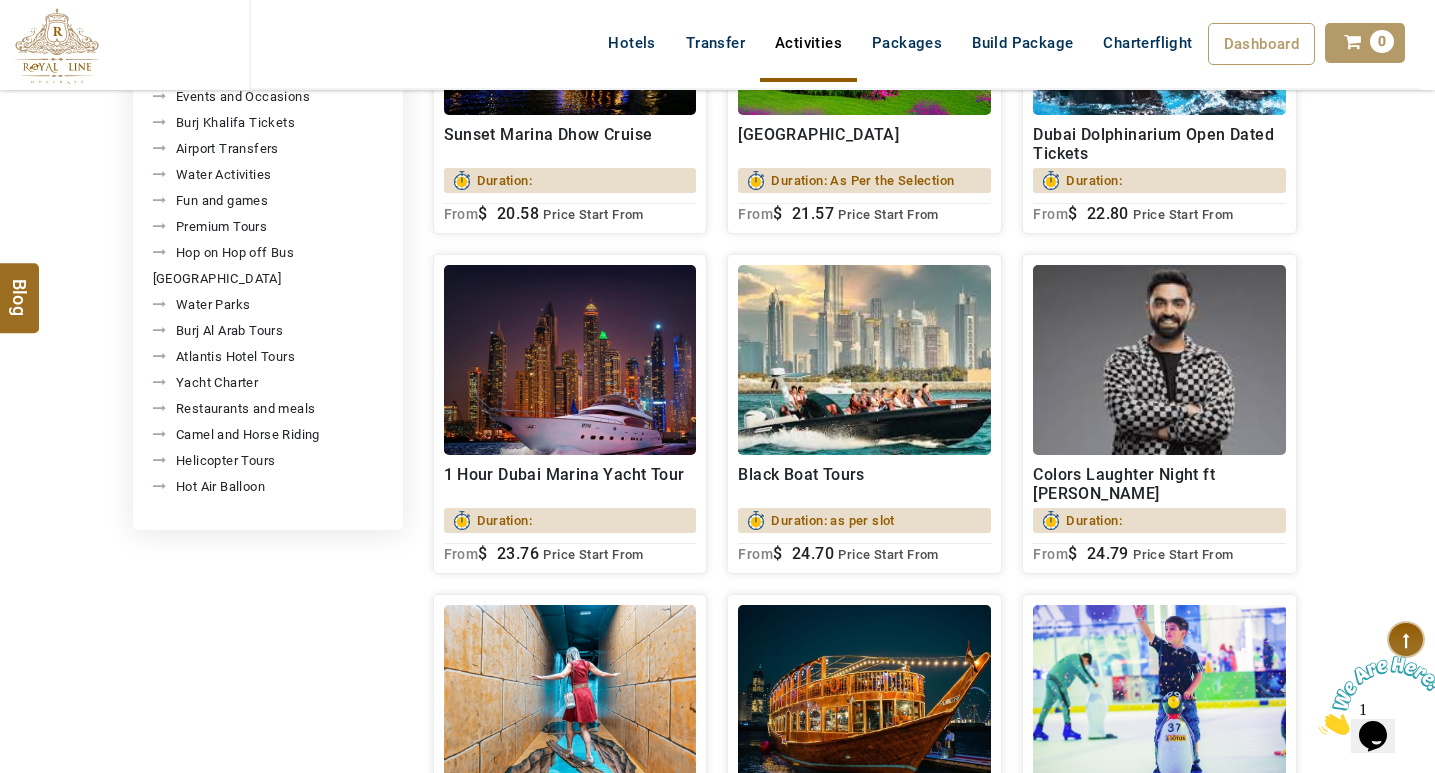 click at bounding box center (1319, 729) 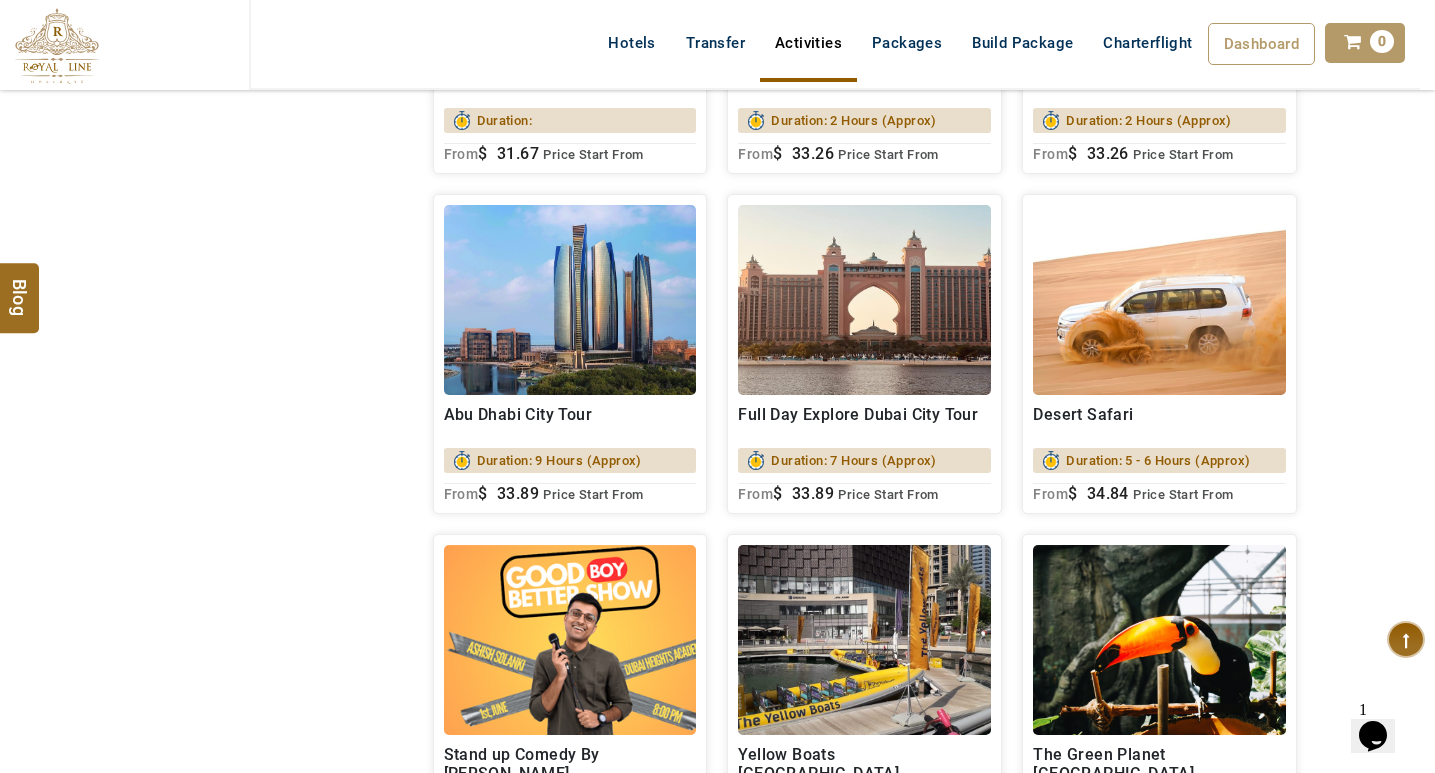 scroll, scrollTop: 4900, scrollLeft: 0, axis: vertical 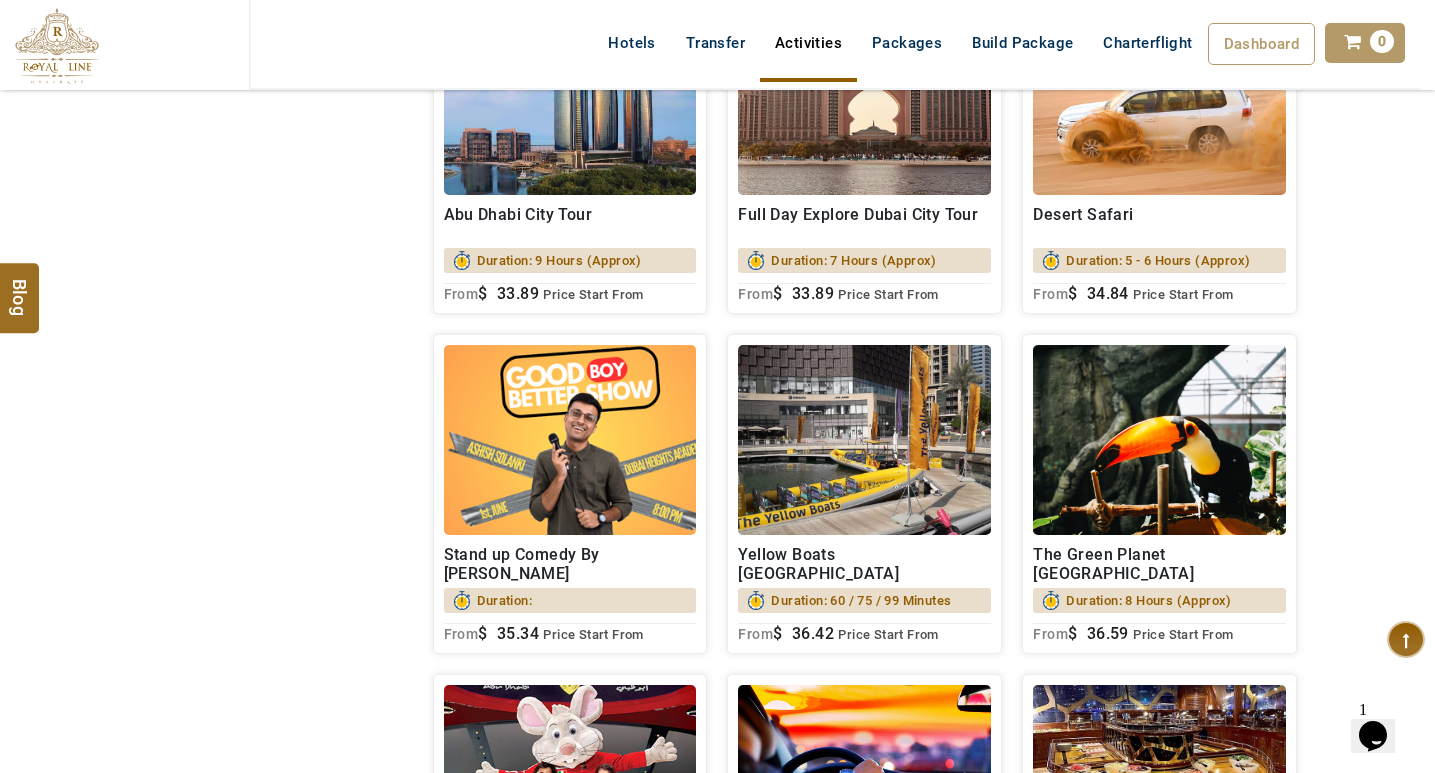 click on "34.84" at bounding box center (1108, 293) 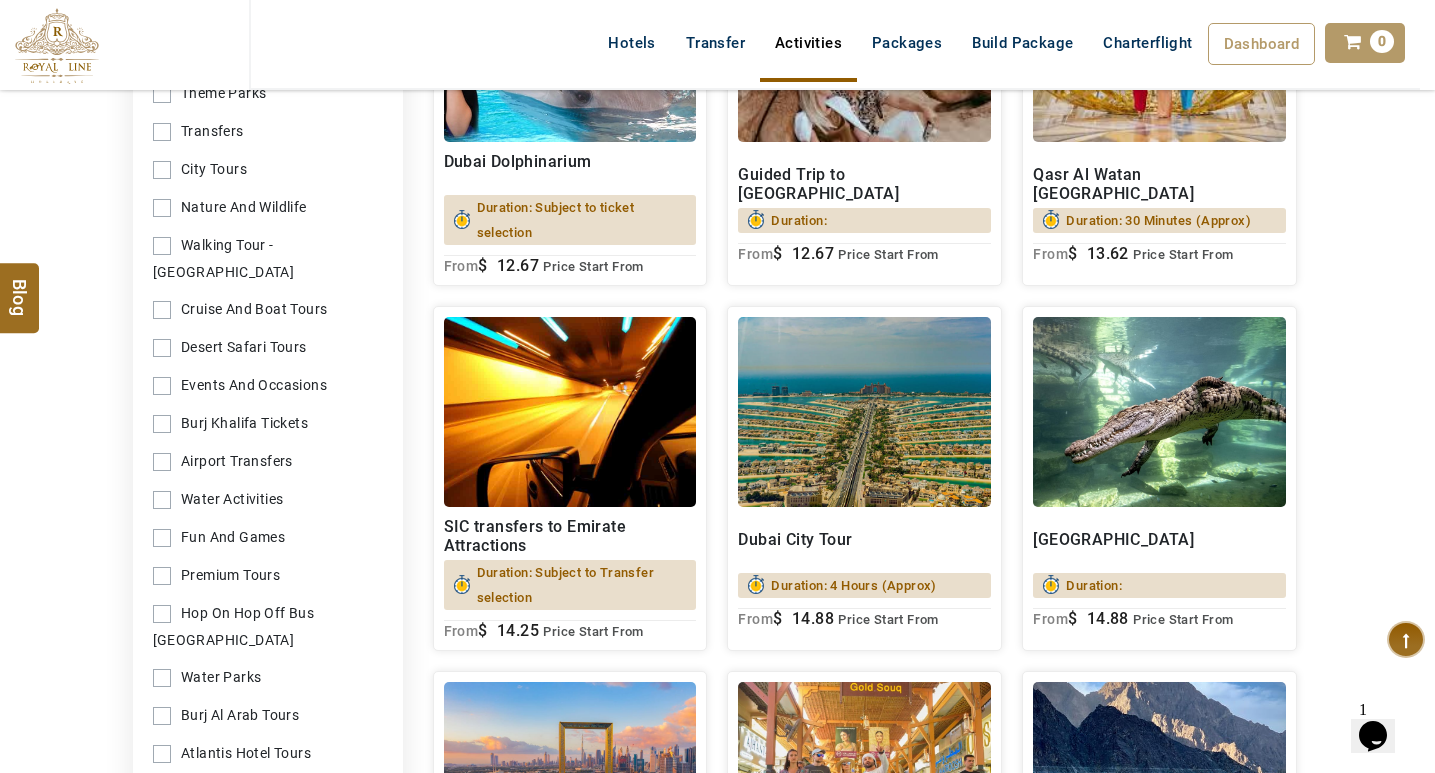 scroll, scrollTop: 7133, scrollLeft: 0, axis: vertical 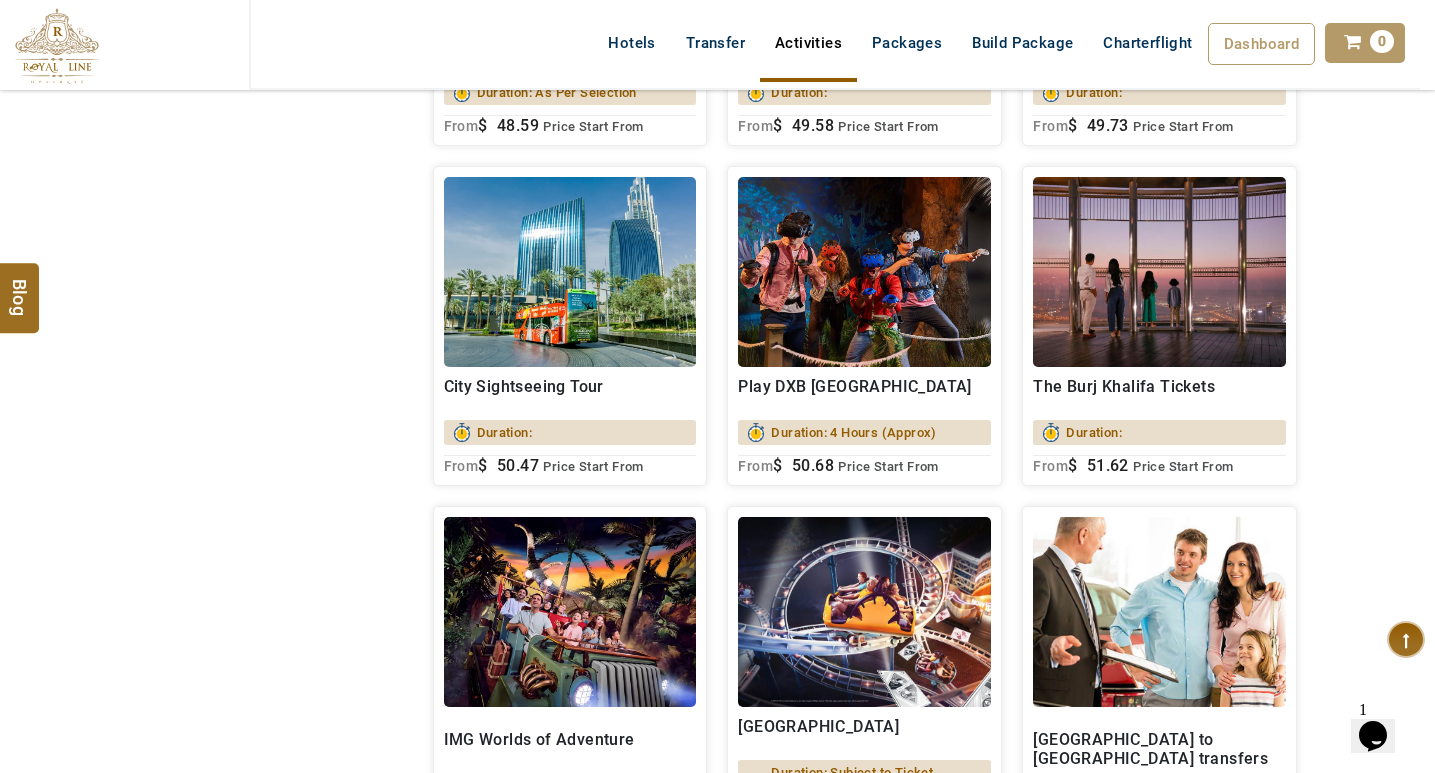 click on "From $   51.62   Price Start From" at bounding box center [1159, 465] 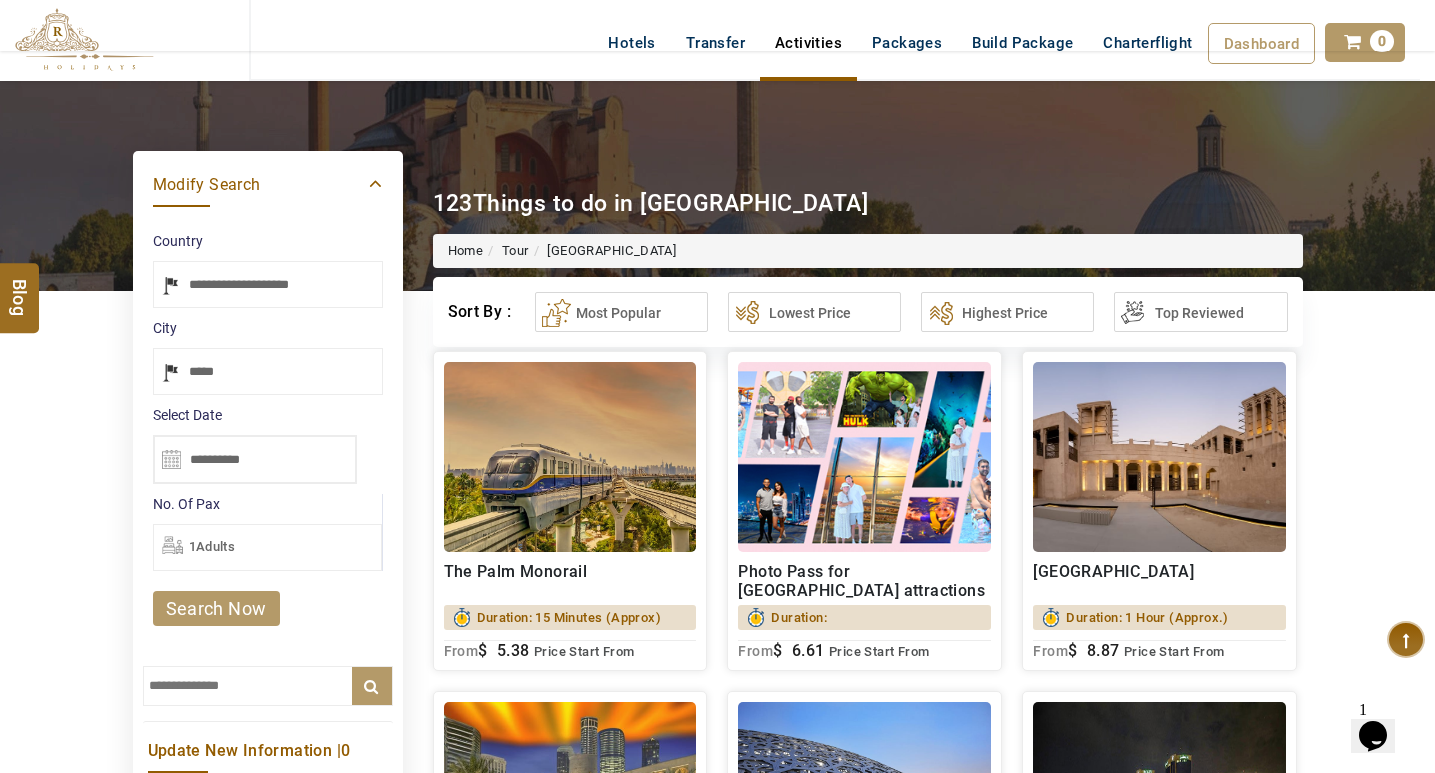 scroll, scrollTop: 0, scrollLeft: 0, axis: both 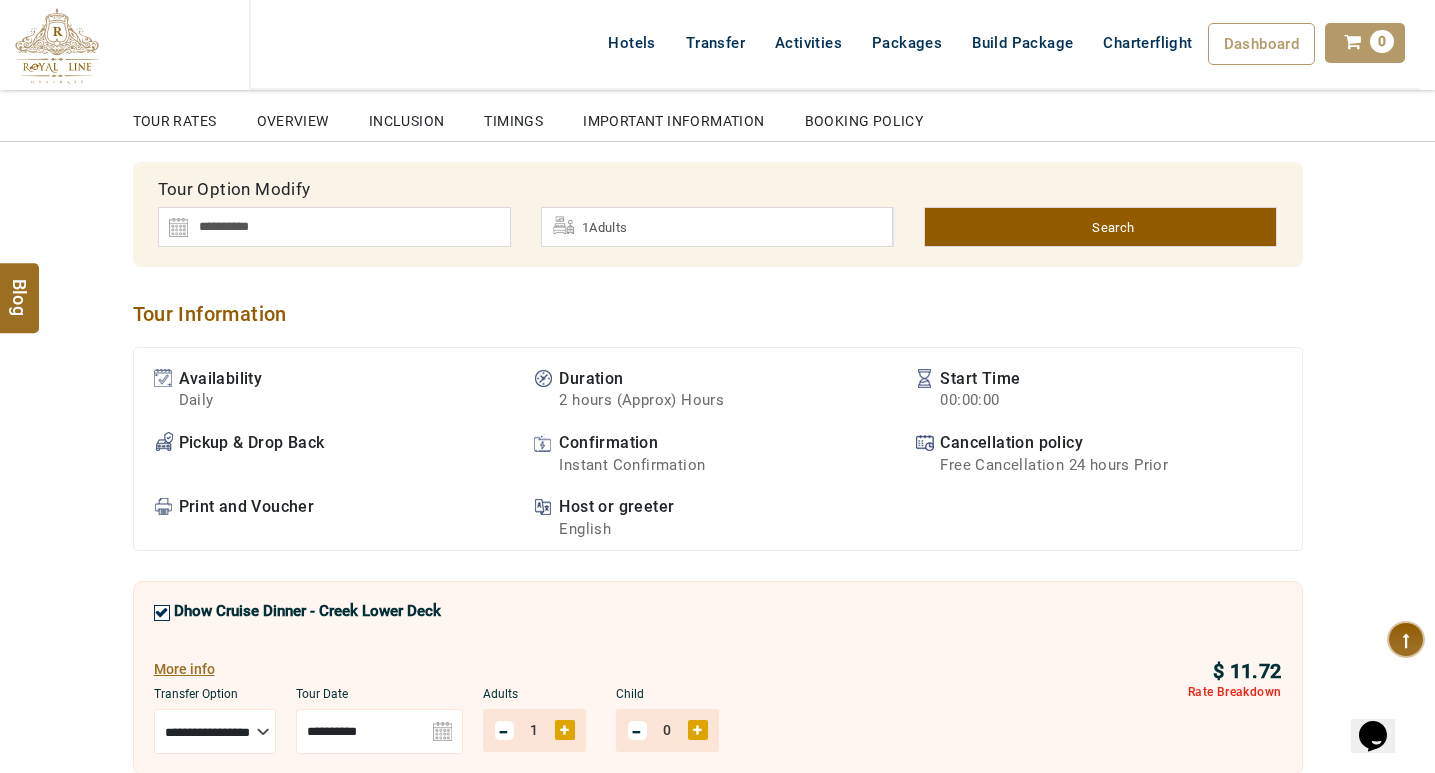 click on "00:00:00" at bounding box center (980, 400) 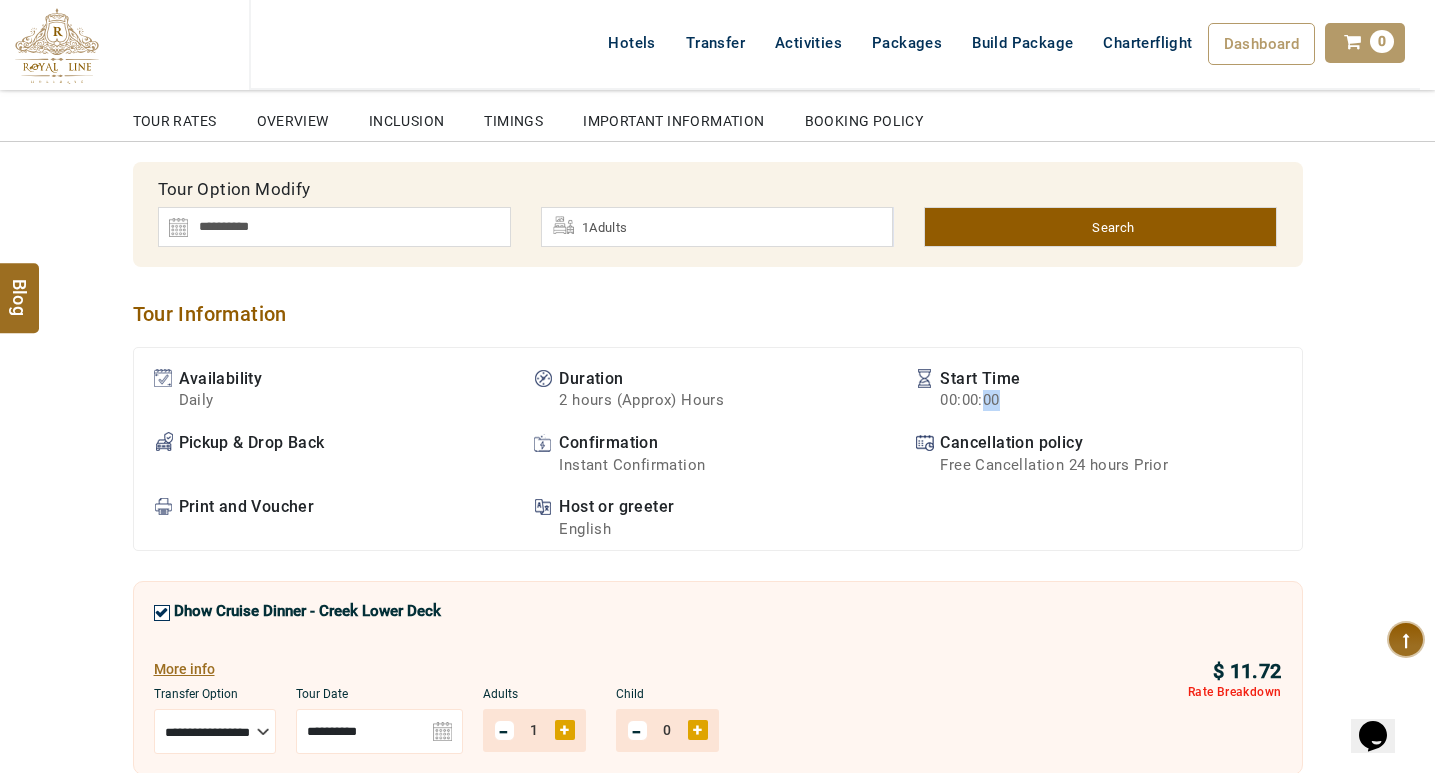 click on "00:00:00" at bounding box center (980, 400) 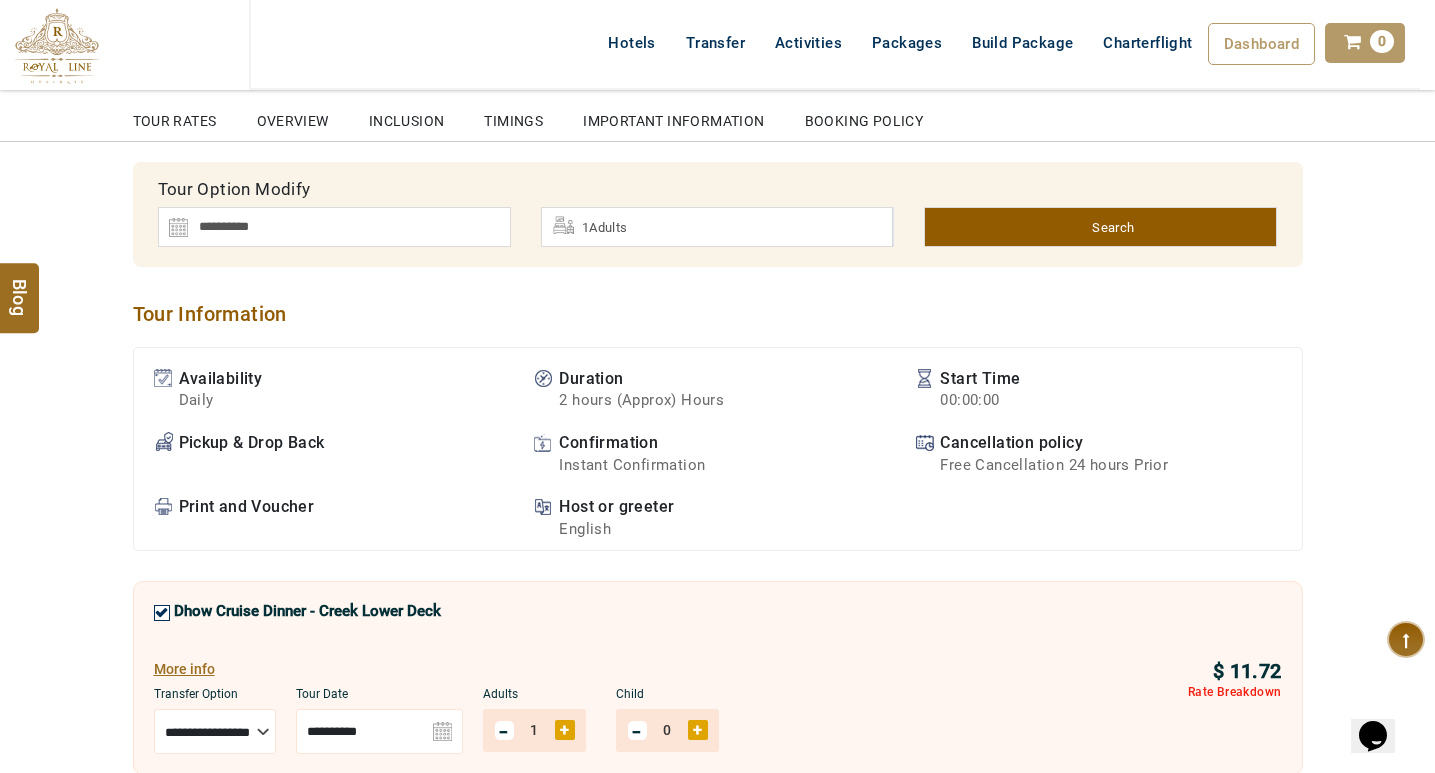 click on "00:00:00" at bounding box center [980, 400] 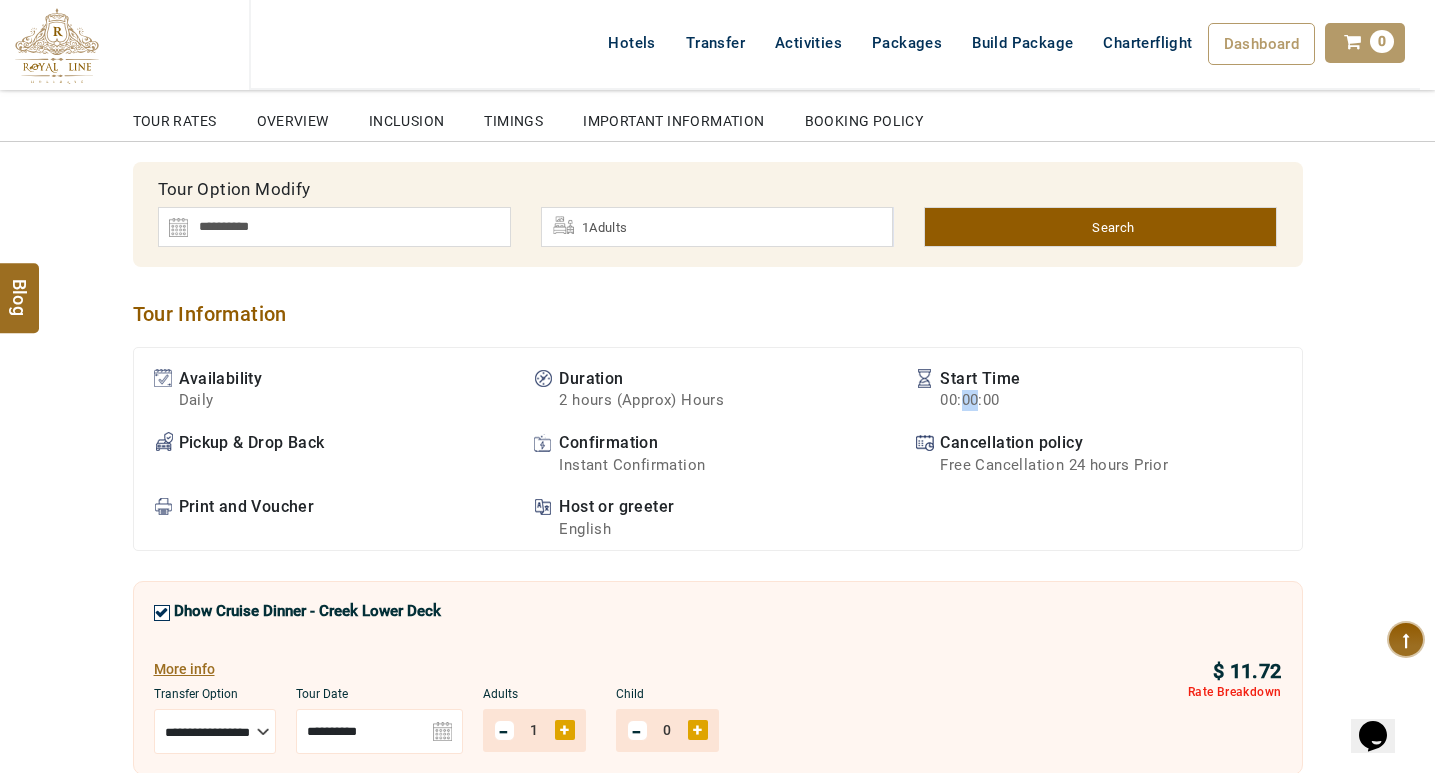 click on "00:00:00" at bounding box center [980, 400] 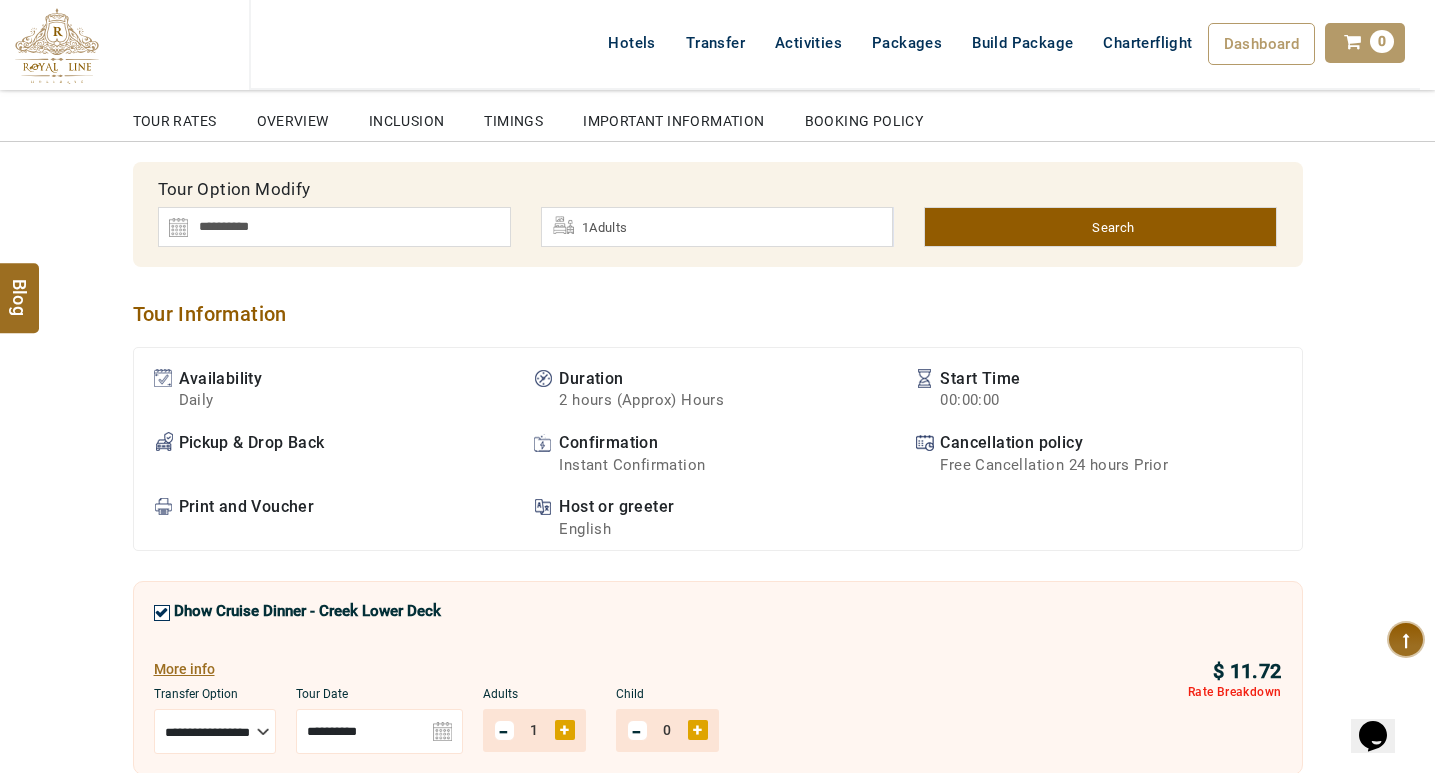 click on "00:00:00" at bounding box center (980, 400) 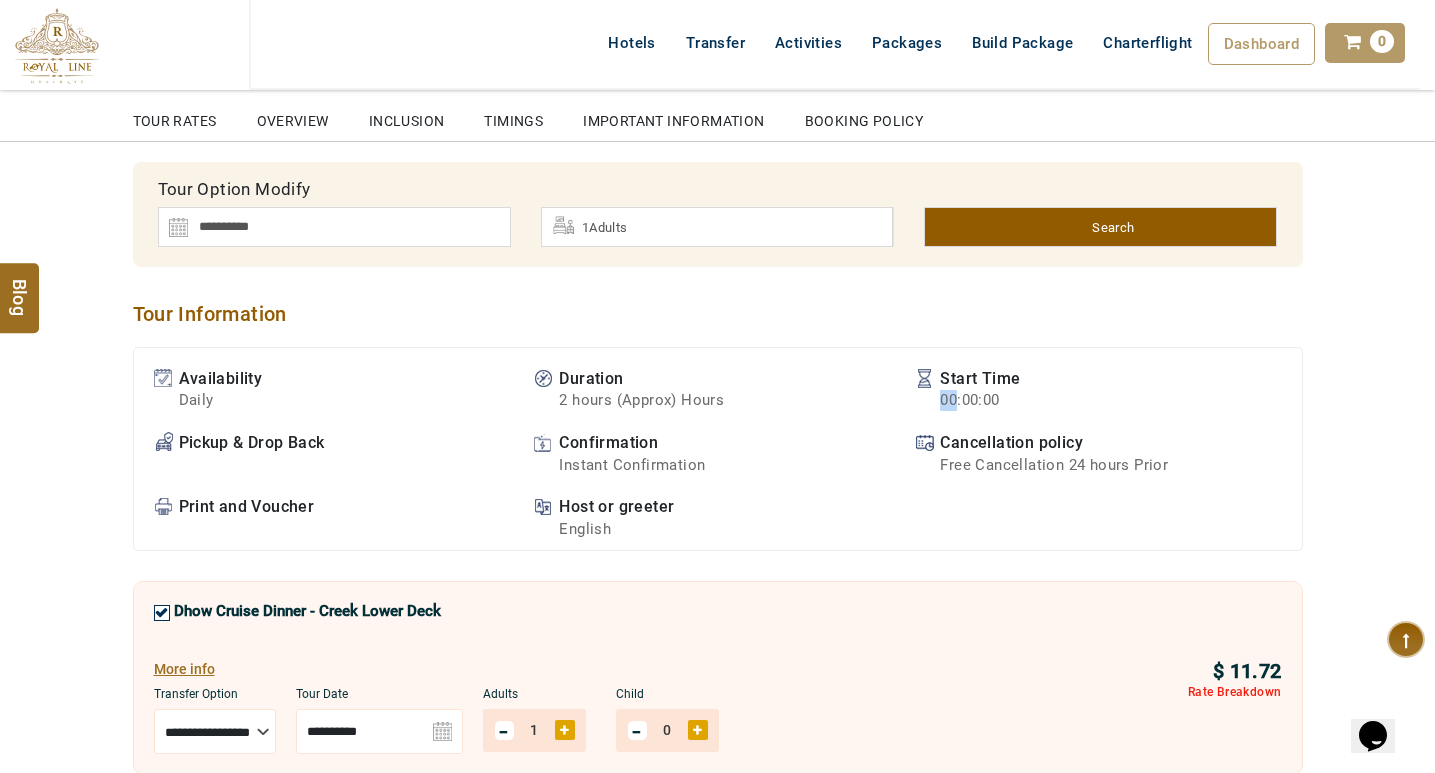 click on "00:00:00" at bounding box center [980, 400] 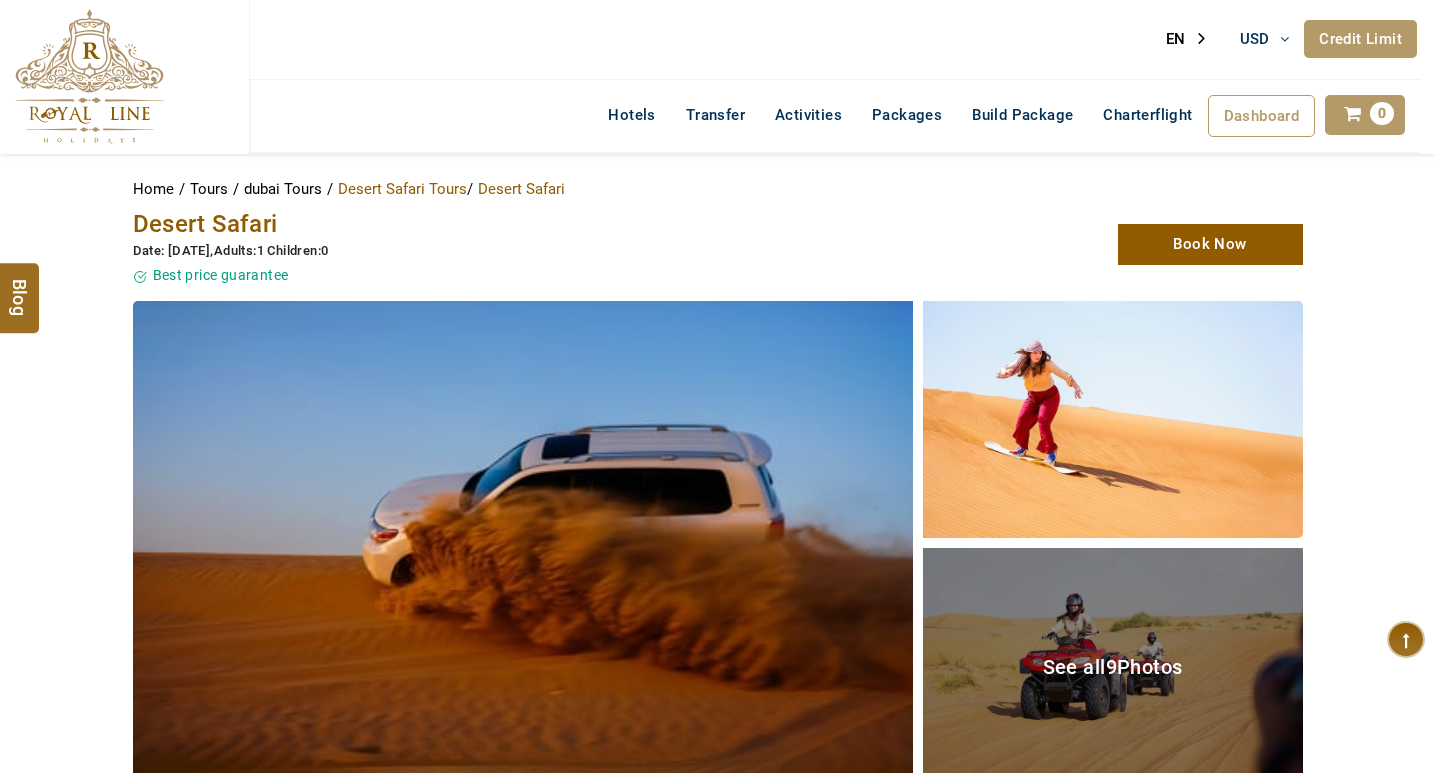 scroll, scrollTop: 0, scrollLeft: 0, axis: both 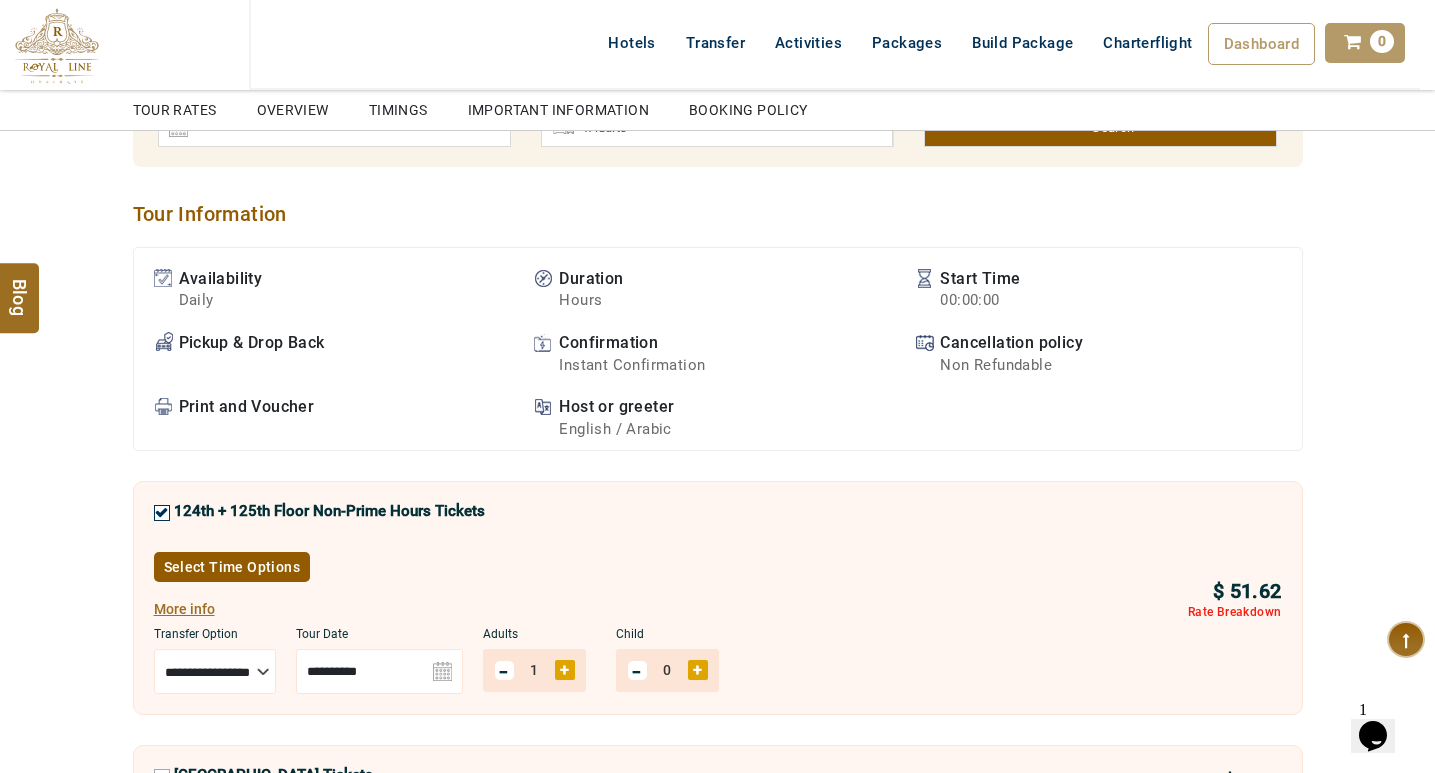 click on "Select Time Options" at bounding box center [232, 567] 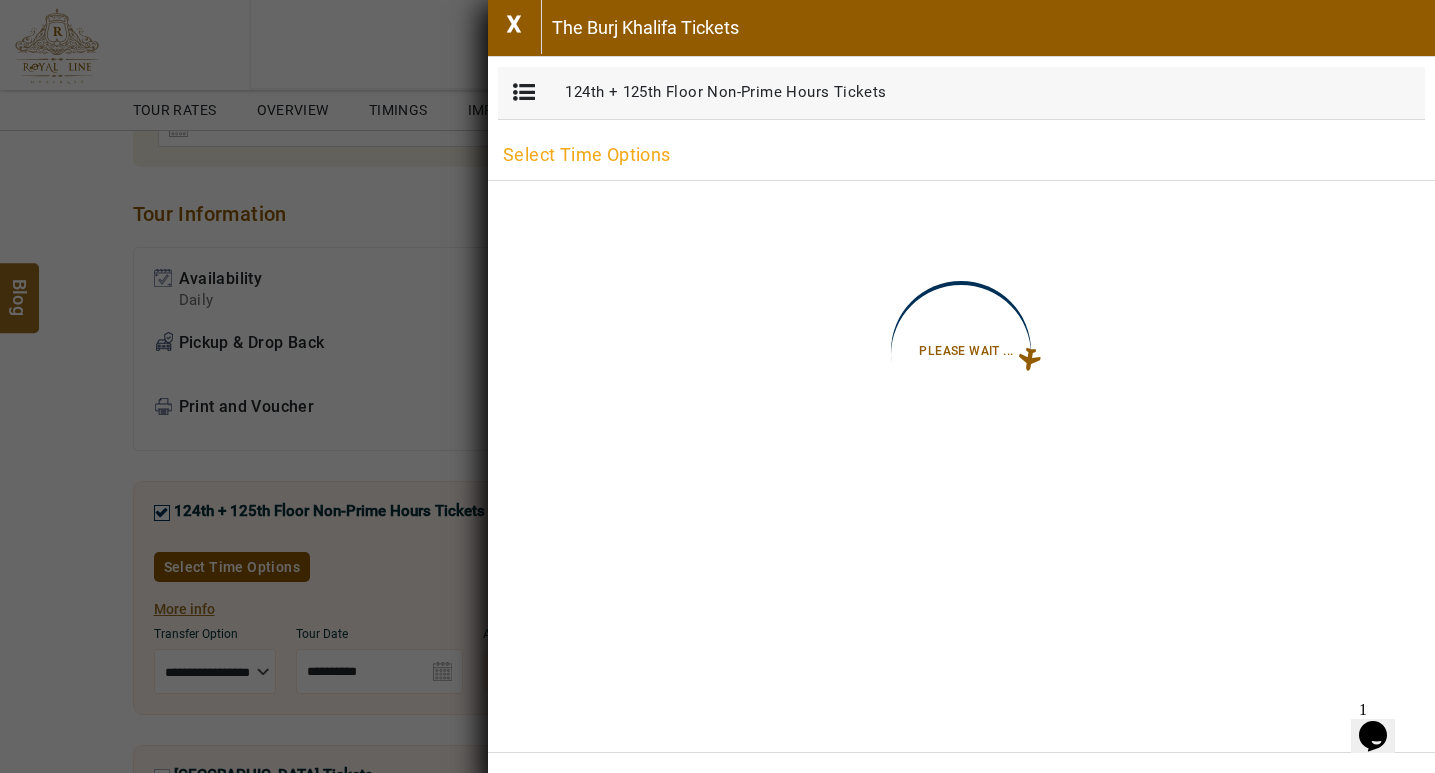 click on "Opens Chat This icon Opens the chat window." 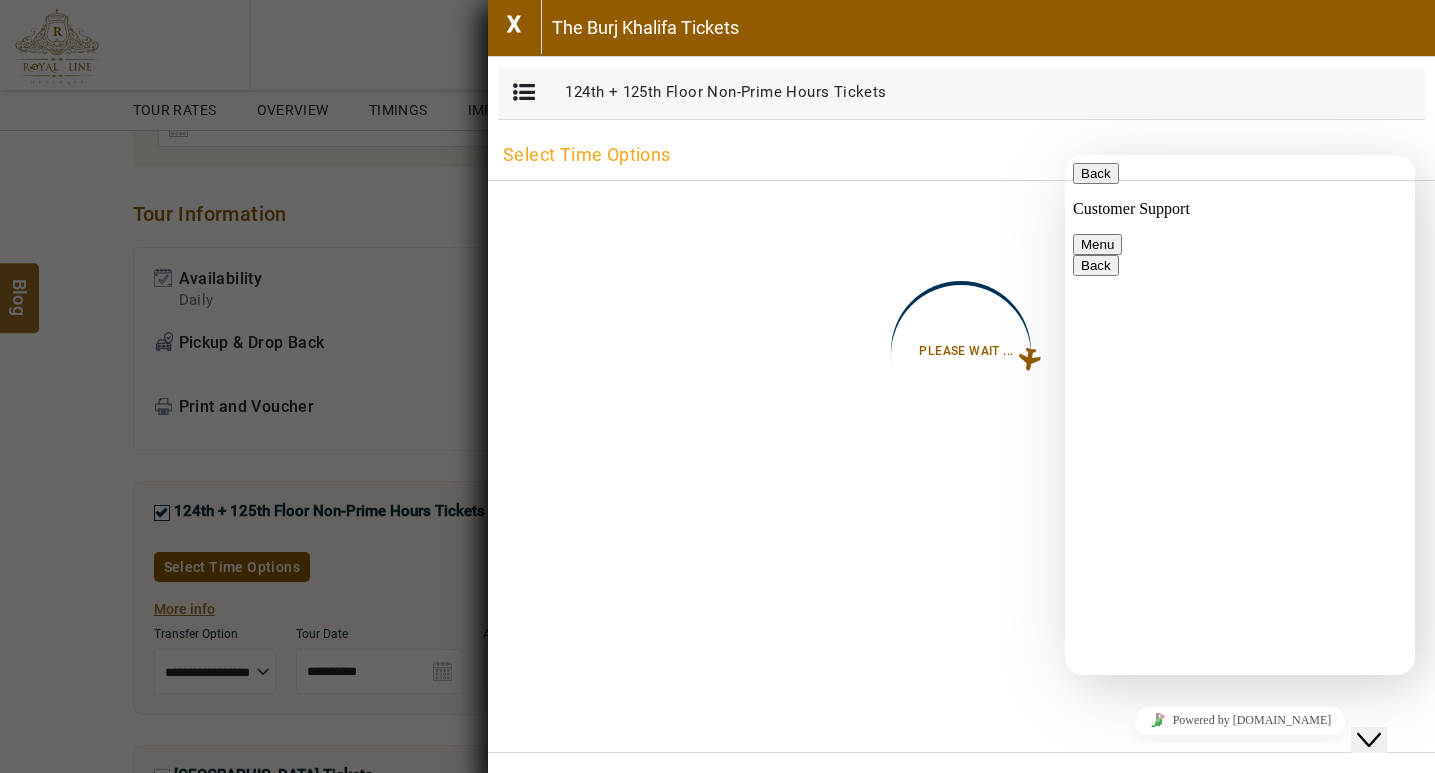 scroll, scrollTop: 262, scrollLeft: 0, axis: vertical 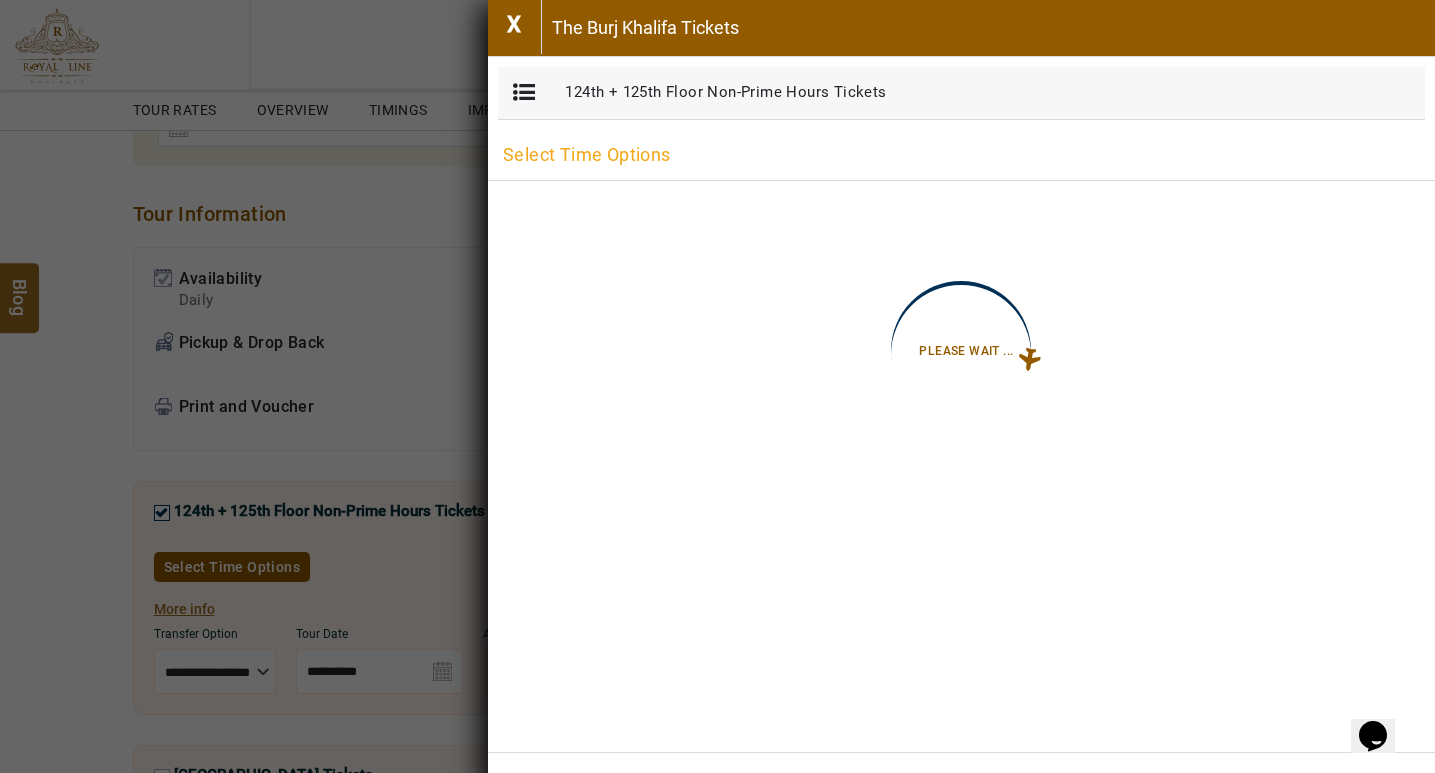 click on "X" at bounding box center [515, 27] 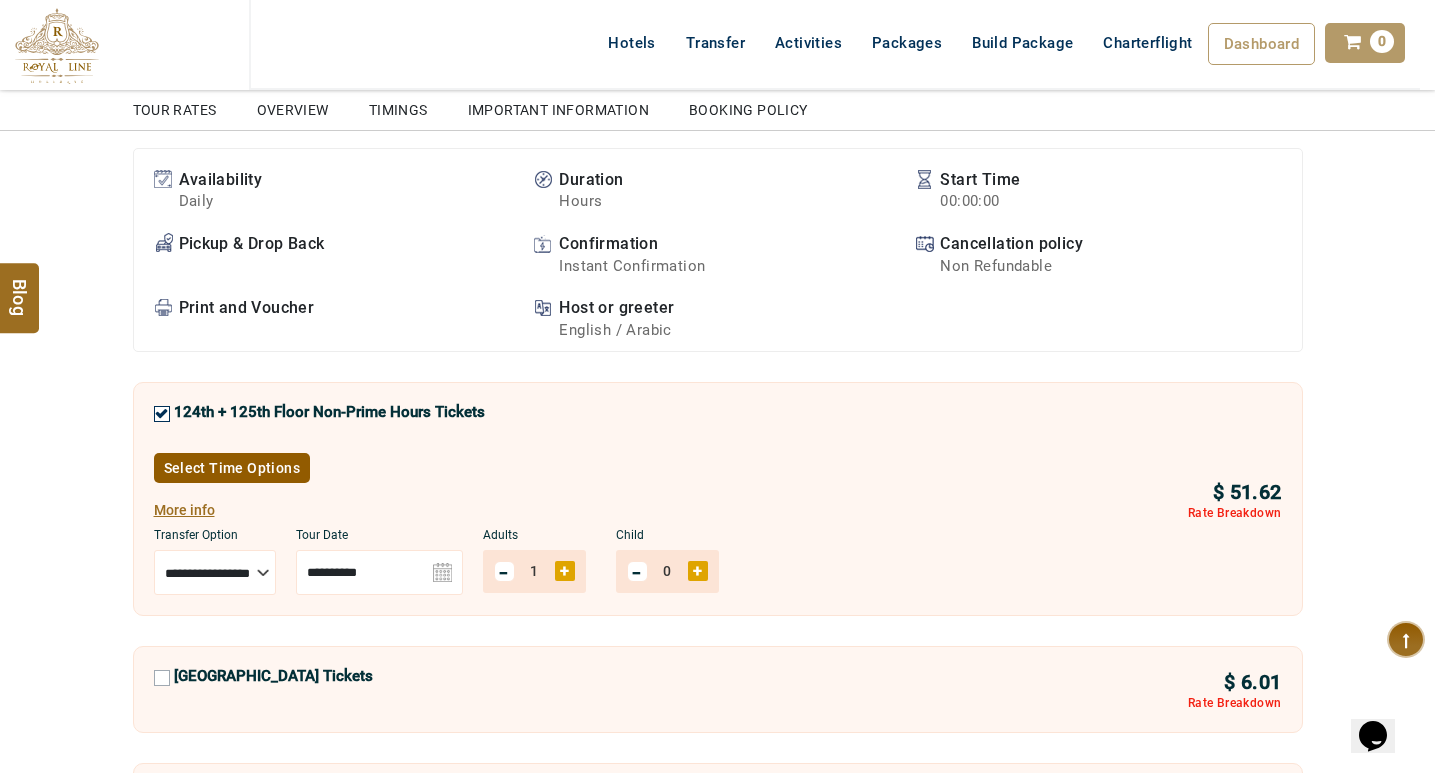scroll, scrollTop: 1100, scrollLeft: 0, axis: vertical 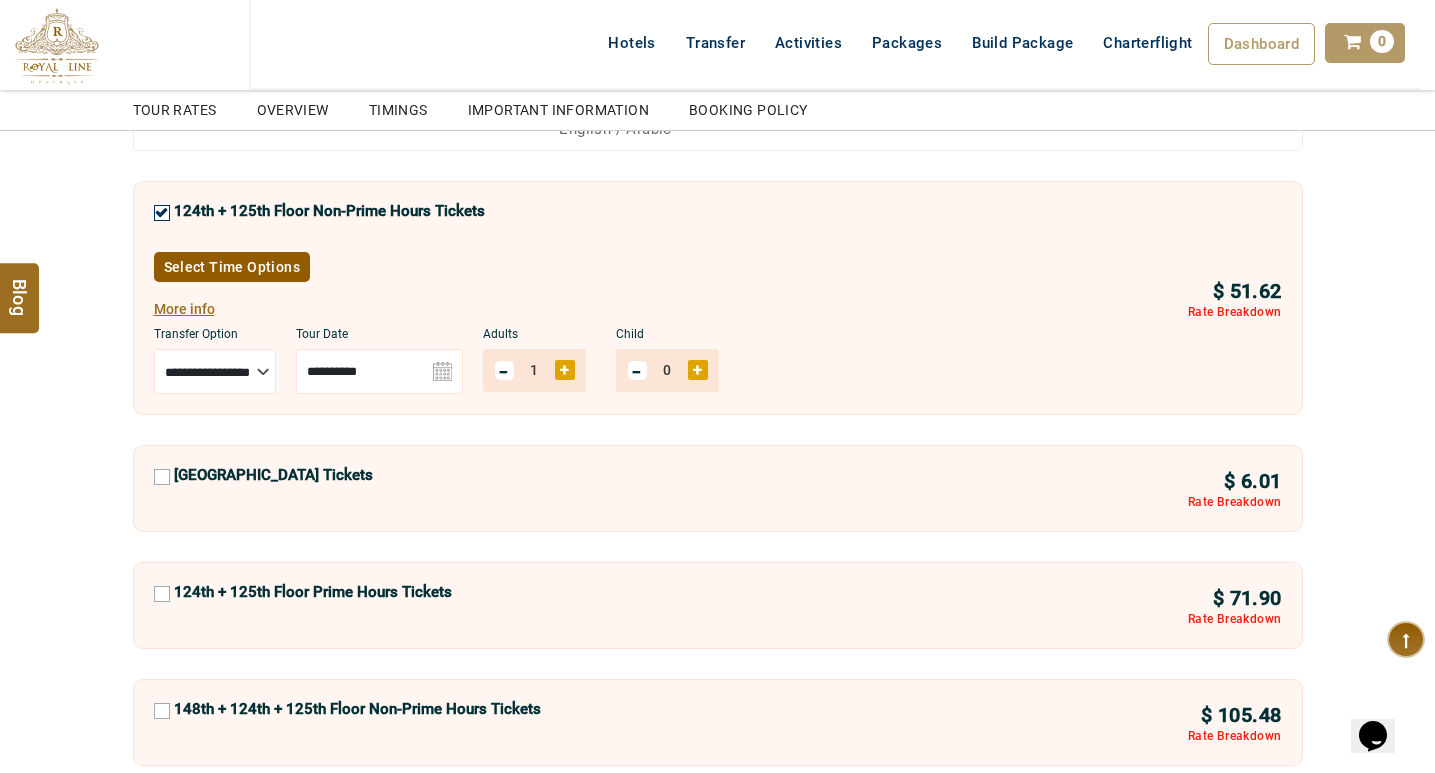 click on "Select Time Options" at bounding box center (232, 267) 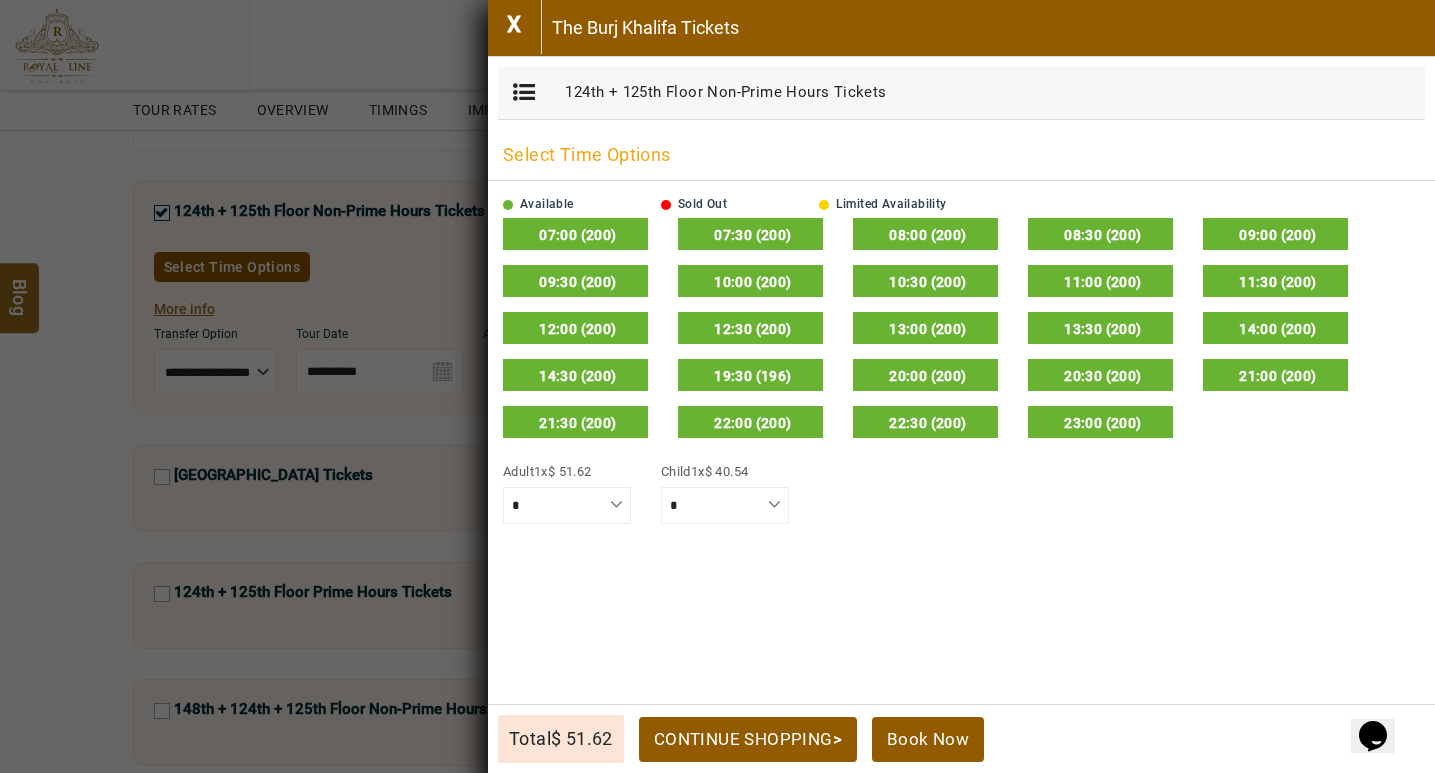 click on "07:00 (200)" at bounding box center (577, 235) 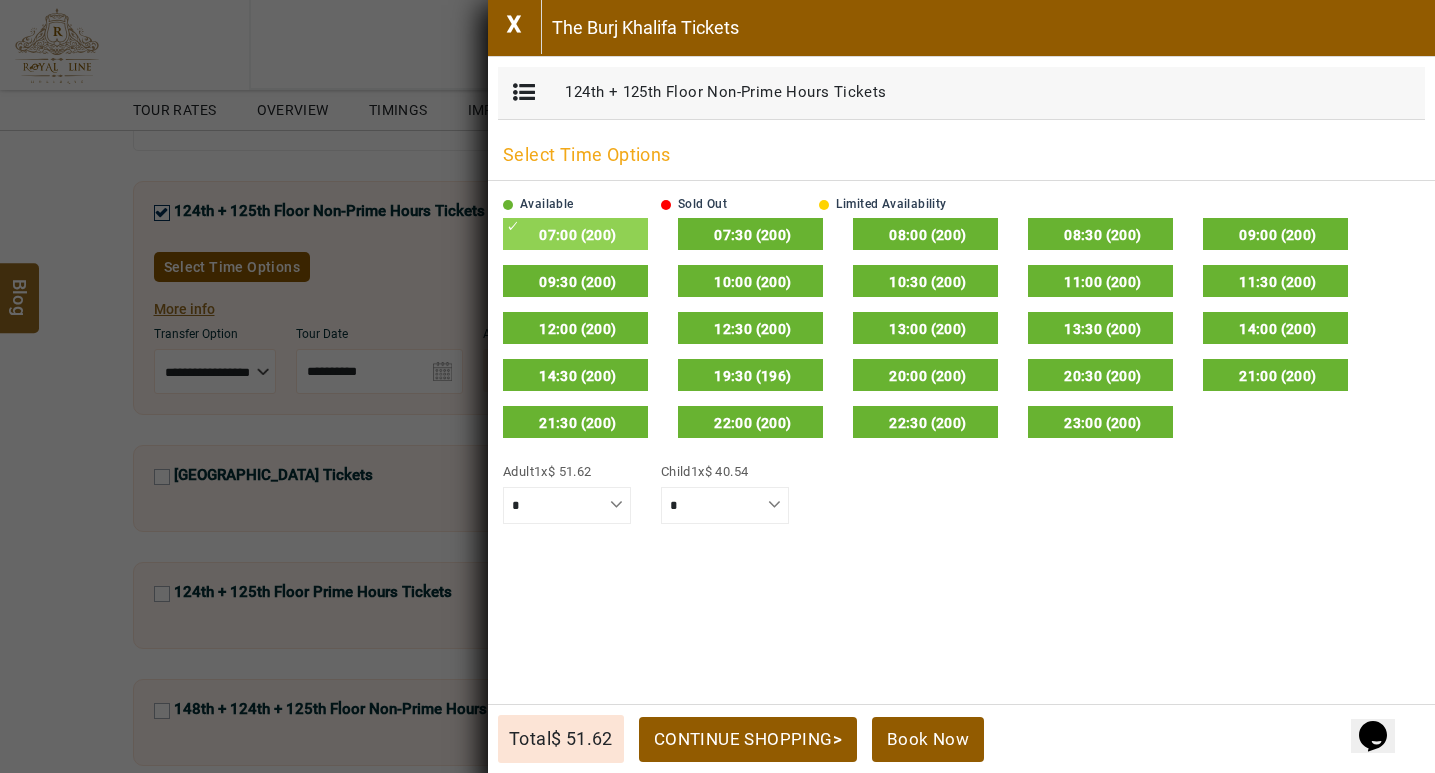 click on "CONTINUE  SHOPPING     >" at bounding box center [748, 739] 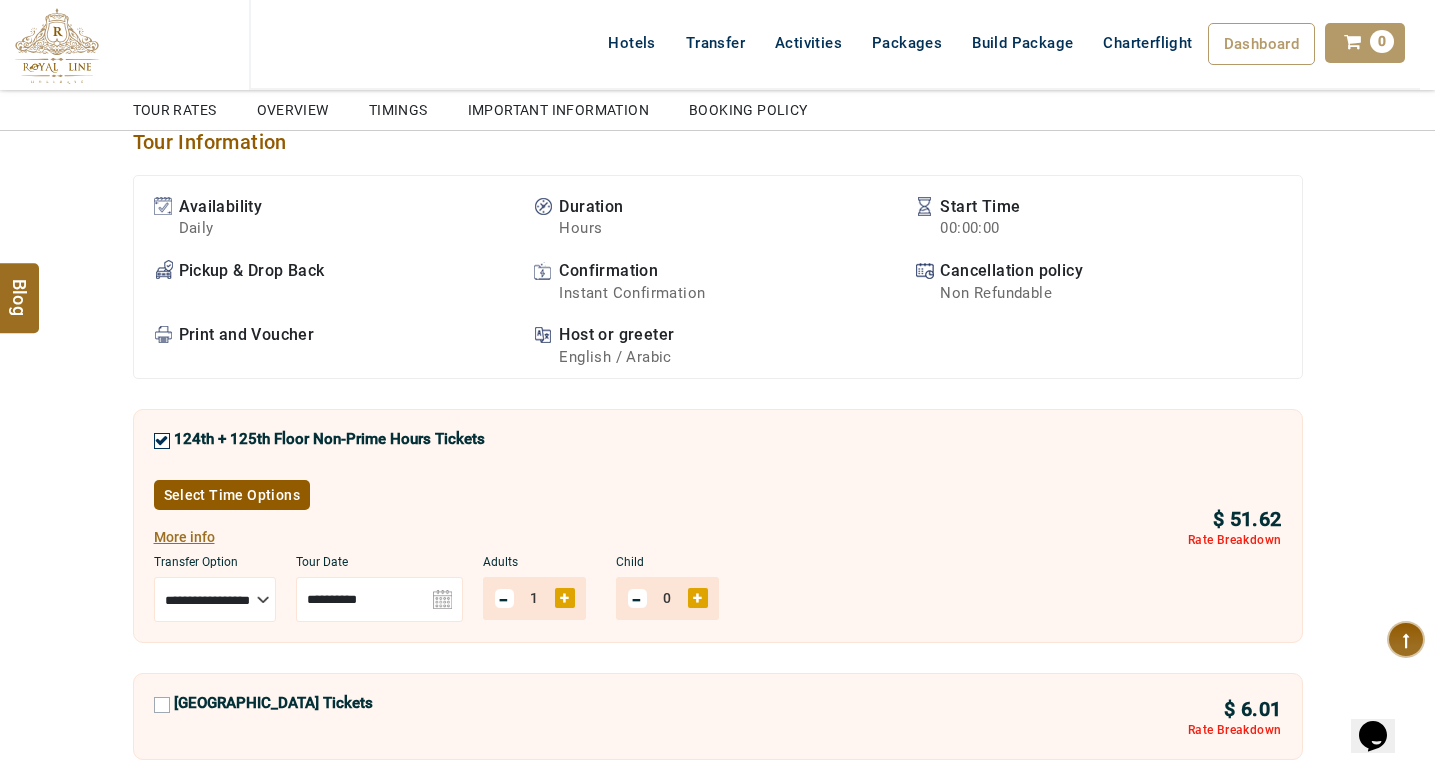 scroll, scrollTop: 900, scrollLeft: 0, axis: vertical 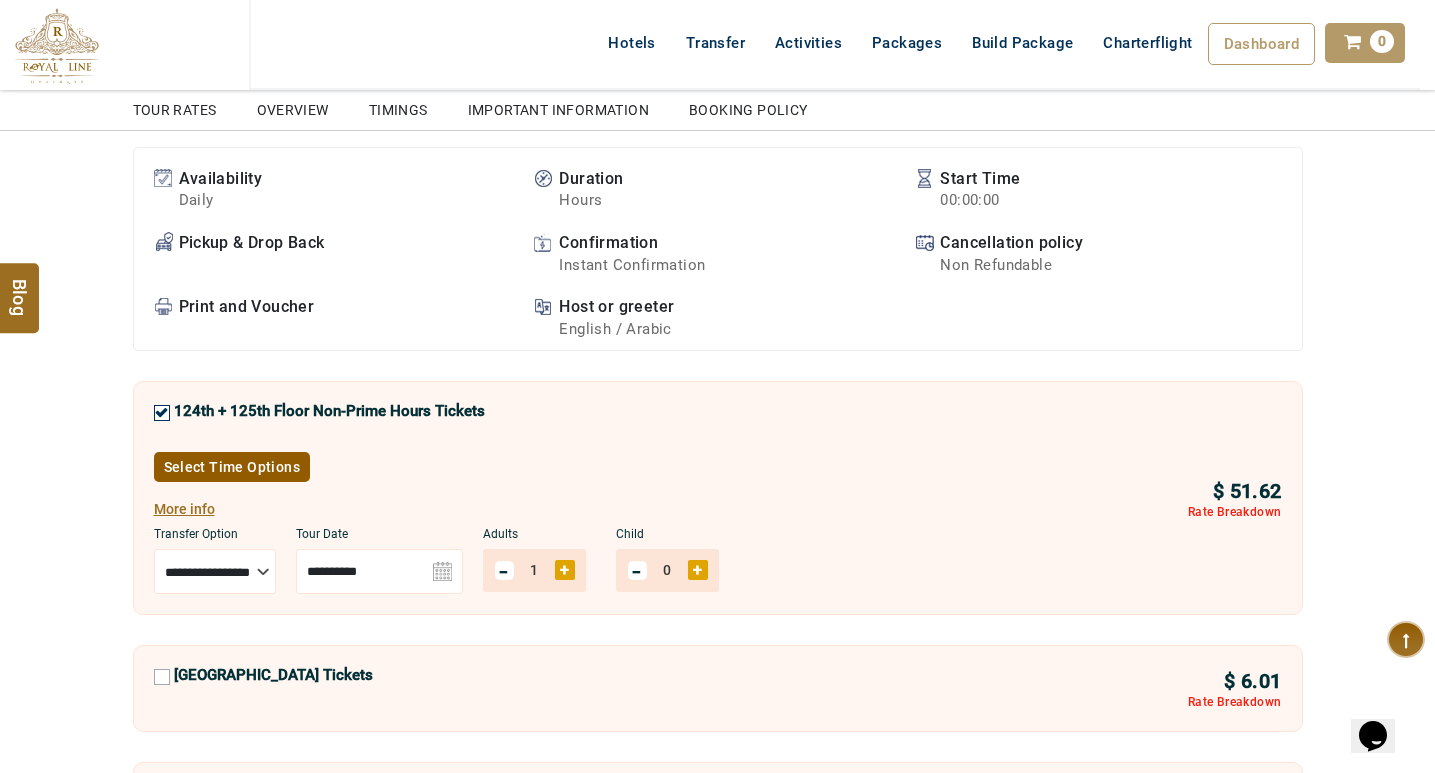 click on "Select Time Options" at bounding box center [232, 467] 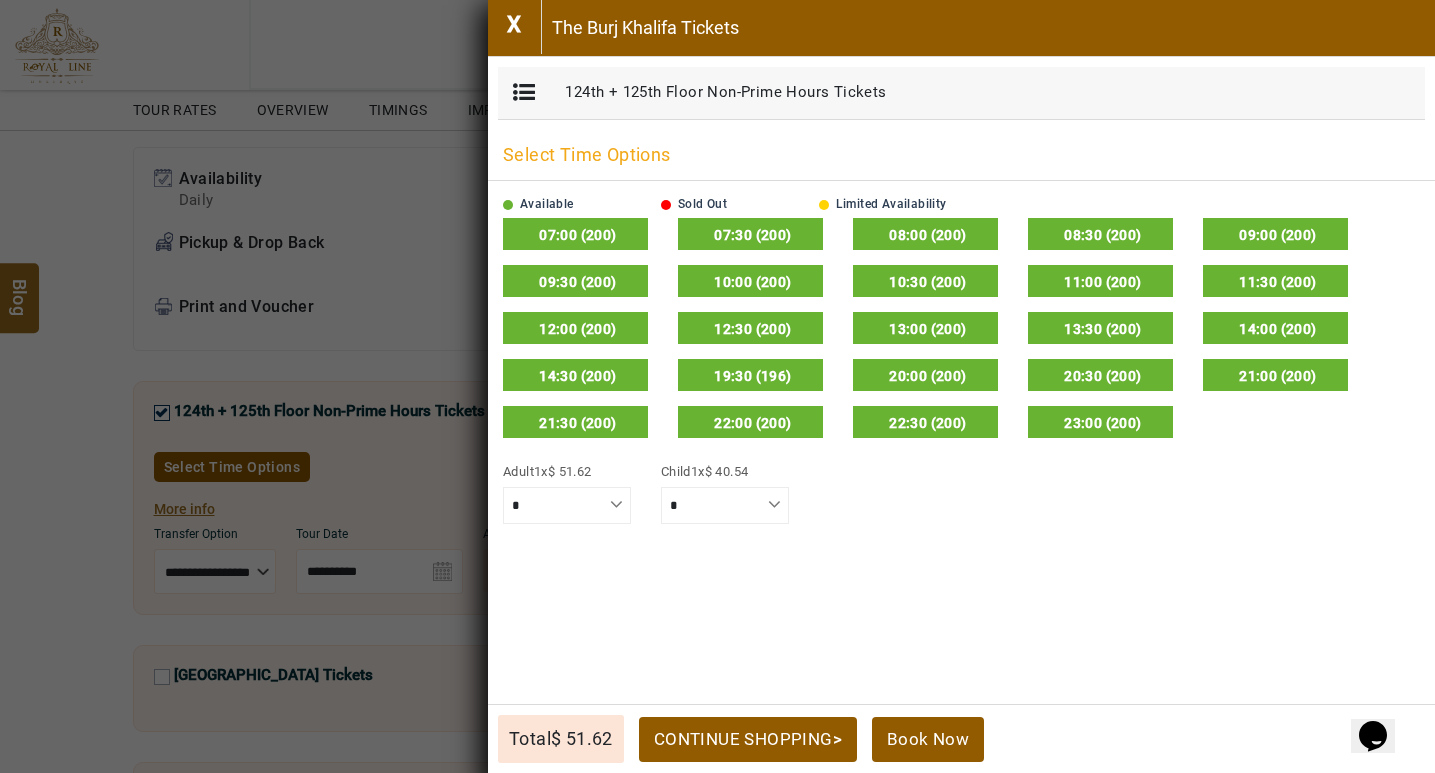 click on "Please Wait... Time Slot not found X The Burj Khalifa Tickets 124th + 125th Floor Non-Prime Hours Tickets Change Select Time Options Available Sold Out Limited Availability 07:00 (200) Adult :  $   39.39 Child :  $   31.95 07:30 (200) Adult :  $   39.39 Child :  $   31.95 08:00 (200) Adult :  $   39.39 Child :  $   31.95 08:30 (200) Adult :  $   39.39 Child :  $   31.95 09:00 (200) Adult :  $   39.39 Child :  $   31.95 09:30 (200) Adult :  $   39.39 Child :  $   31.95 10:00 (200) Adult :  $   39.39 Child :  $   31.95 10:30 (200) Adult :  $   39.39 Child :  $   31.95 11:00 (200) Adult :  $   39.39 Child :  $   31.95 11:30 (200) Adult :  $   39.39 Child :  $   31.95 12:00 (200) Adult :  $   39.39 Child :  $   31.95 12:30 (200) Adult :  $   39.39 Child :  $   31.95 13:00 (200) Adult :  $   39.39 Child :  $   31.95 13:30 (200) Adult :  $   39.39 Child :  $   31.95 14:00 (200) Adult :  $   39.39 Child :  $   31.95 14:30 (200) Adult :  $   39.39 $   $ $" at bounding box center [717, 386] 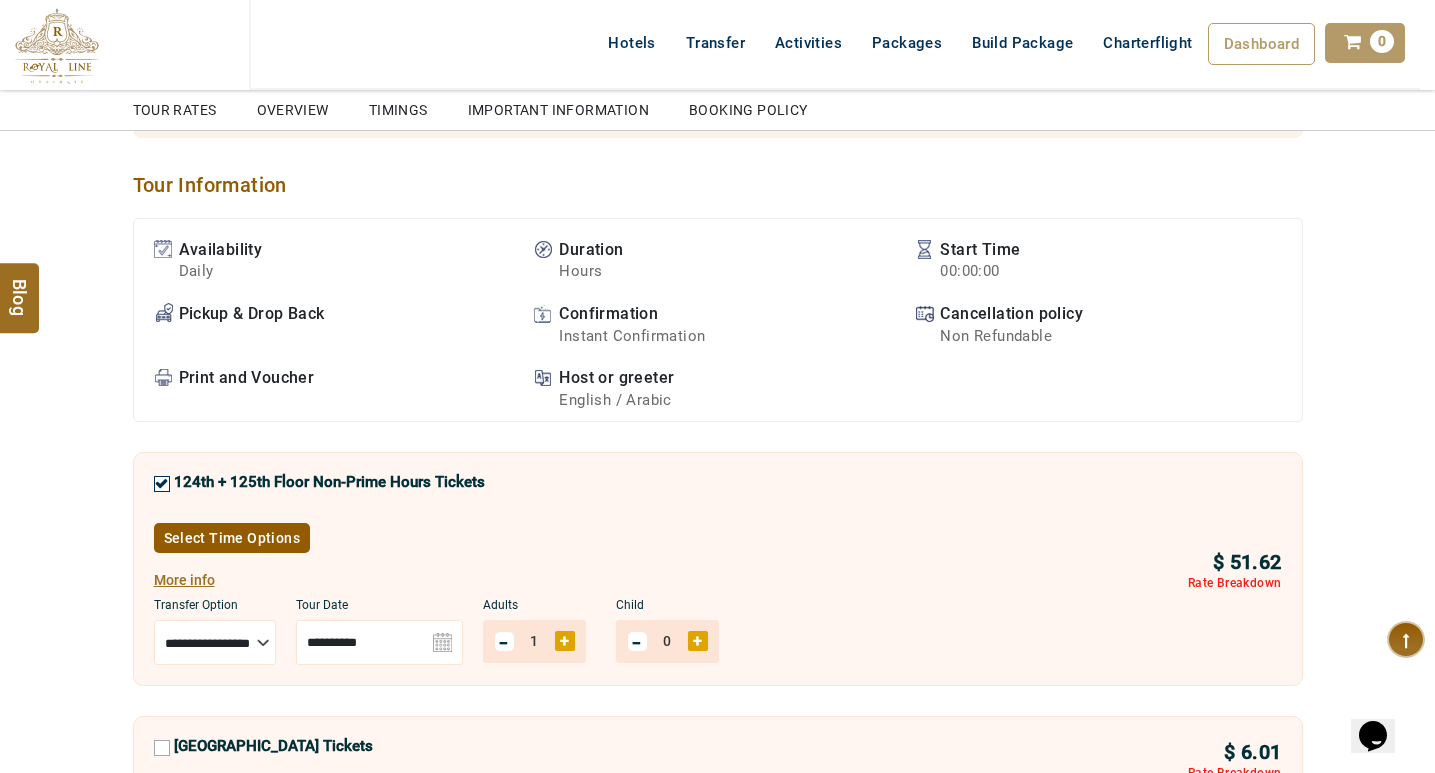 scroll, scrollTop: 800, scrollLeft: 0, axis: vertical 